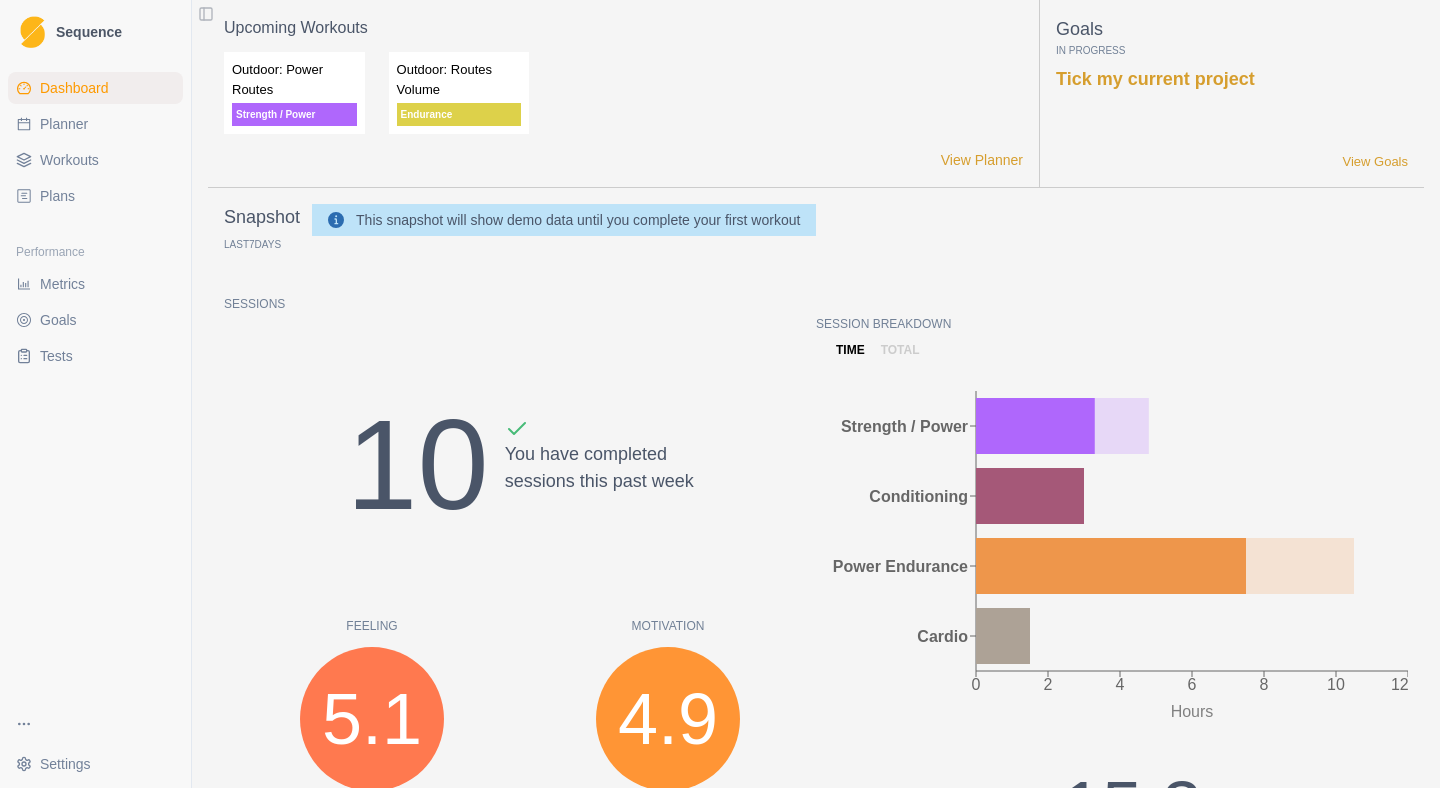 scroll, scrollTop: 0, scrollLeft: 0, axis: both 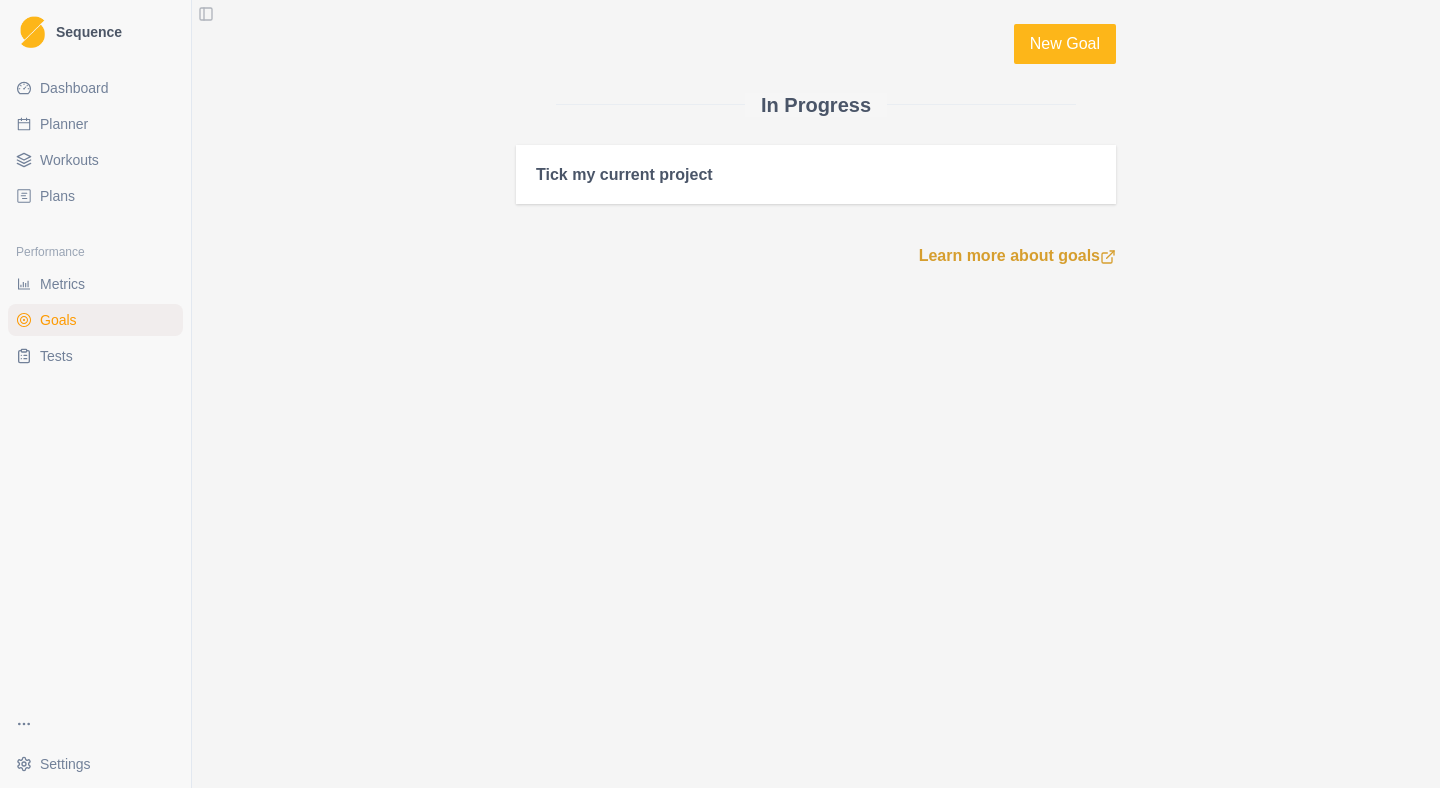 click on "Tick my current project" at bounding box center (816, 174) 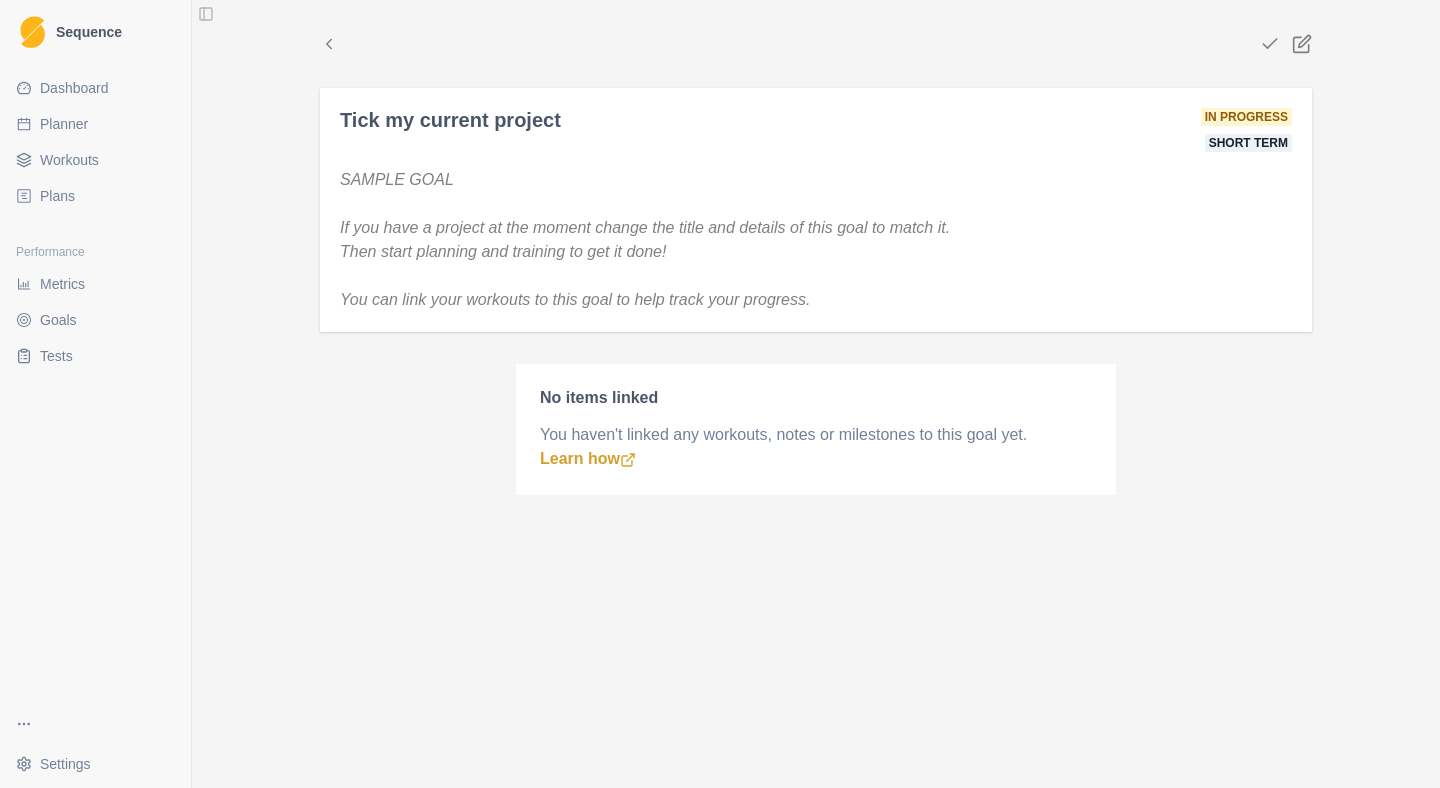 click on "If you have a project at the moment change the title and details of this goal to match it. Then start planning and training to get it done!" at bounding box center (645, 239) 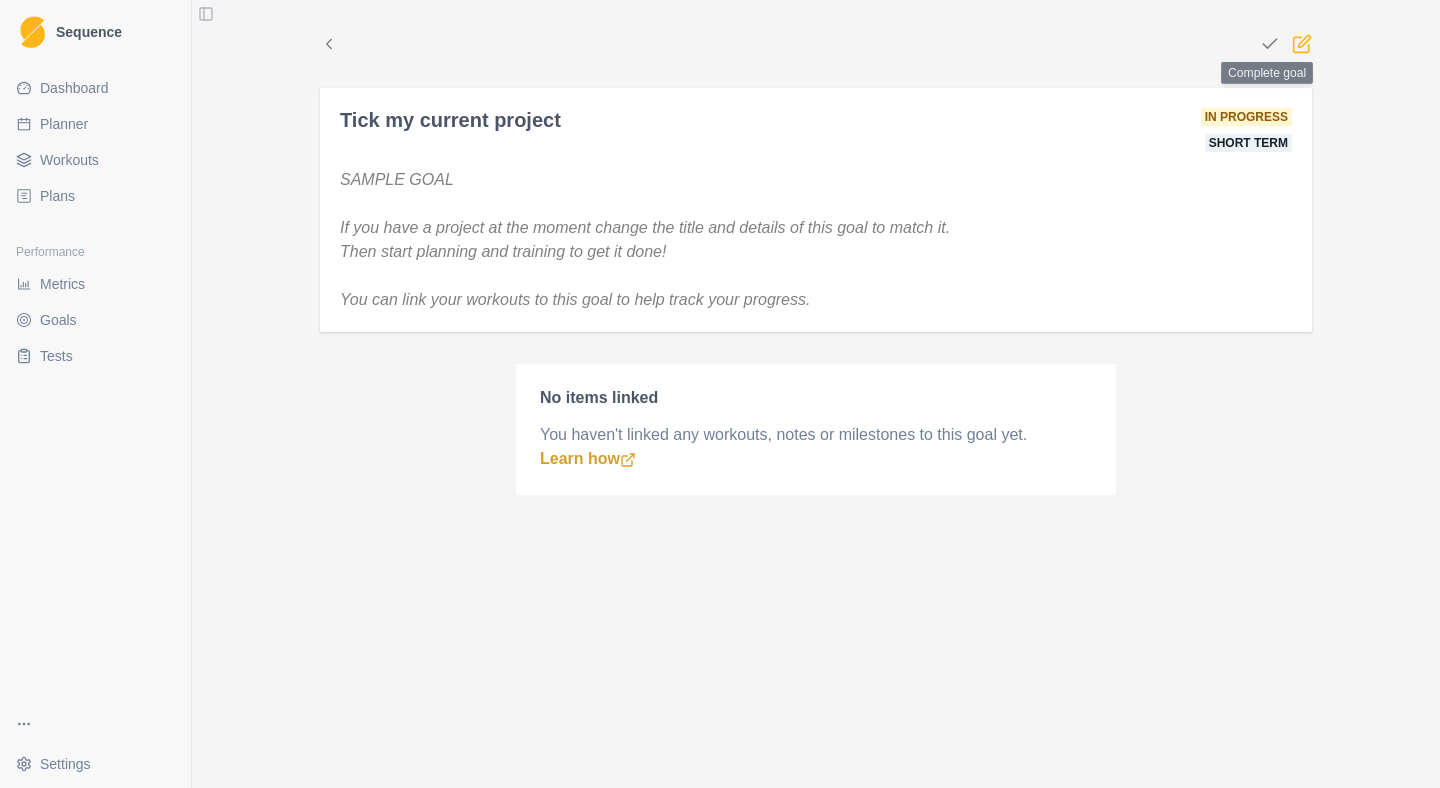 click 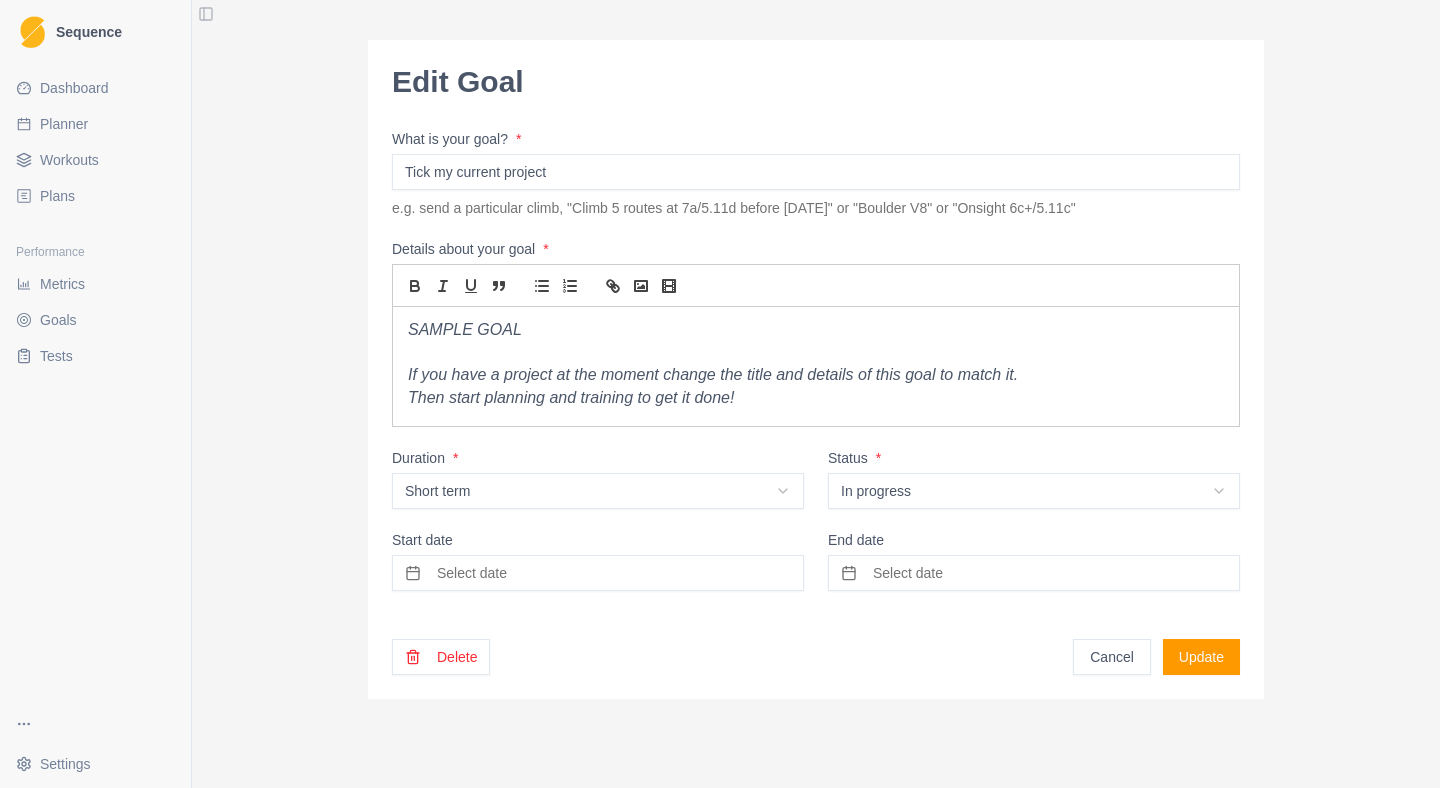 click on "Tick my current project" at bounding box center (816, 172) 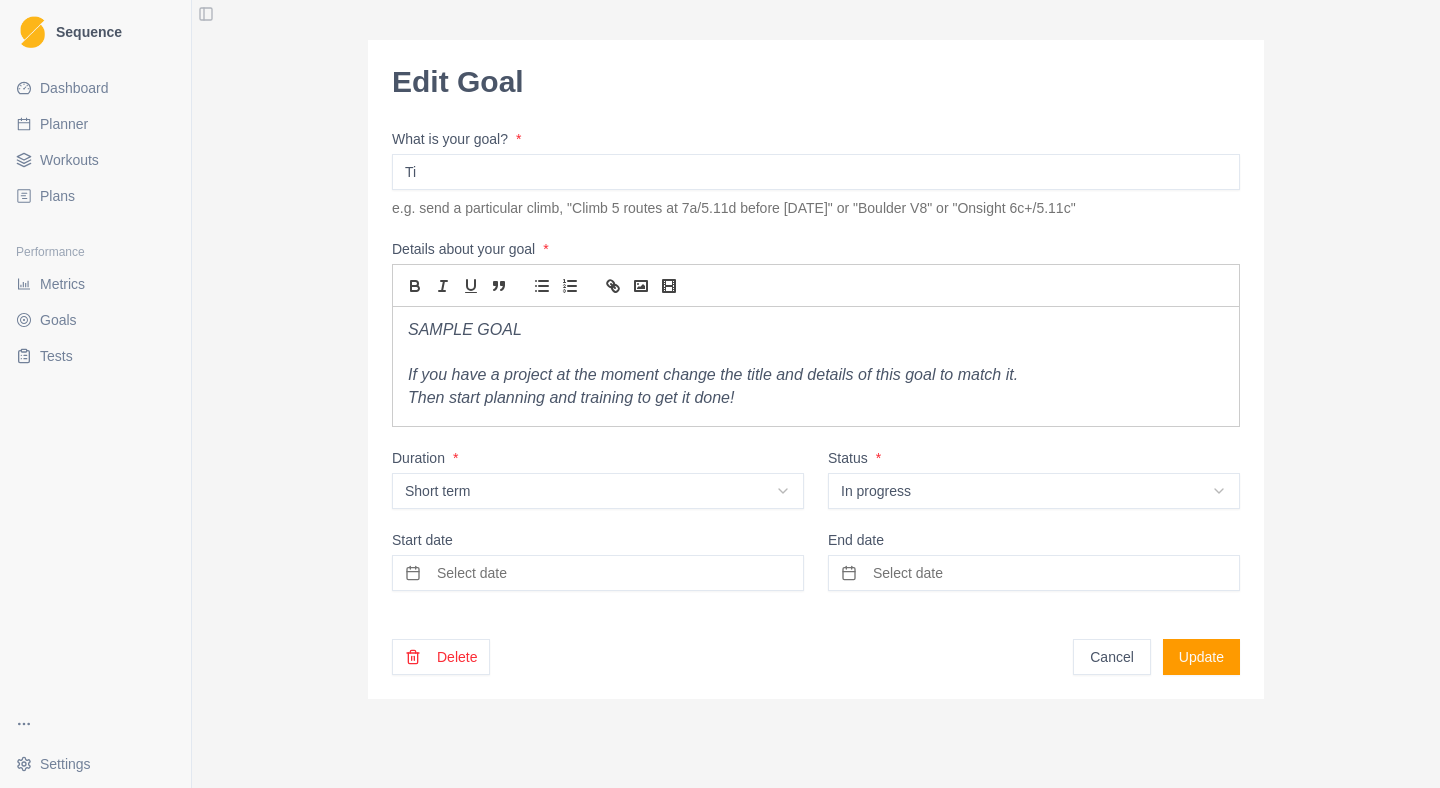 type on "T" 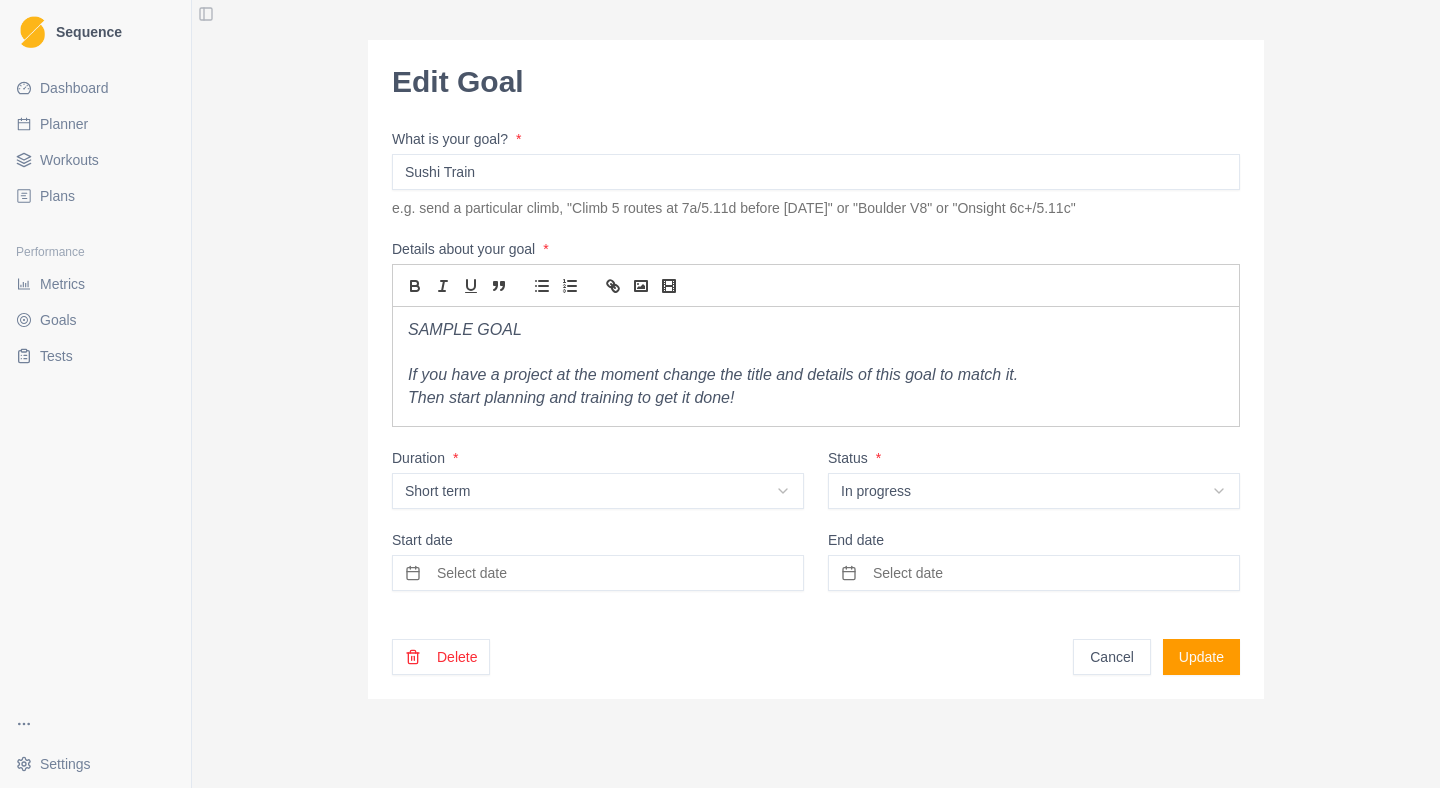 type on "Sushi Train" 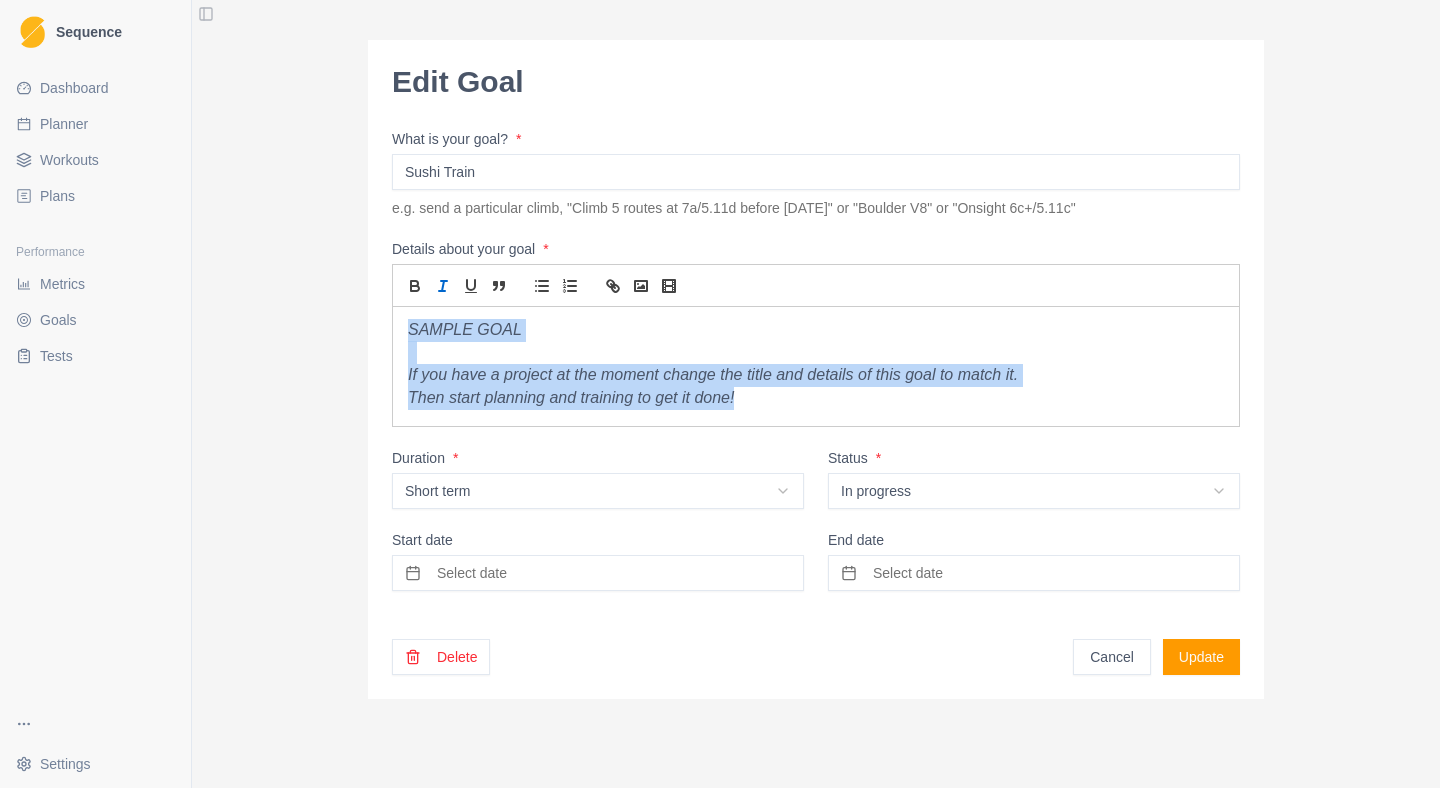 drag, startPoint x: 776, startPoint y: 396, endPoint x: 349, endPoint y: 320, distance: 433.71072 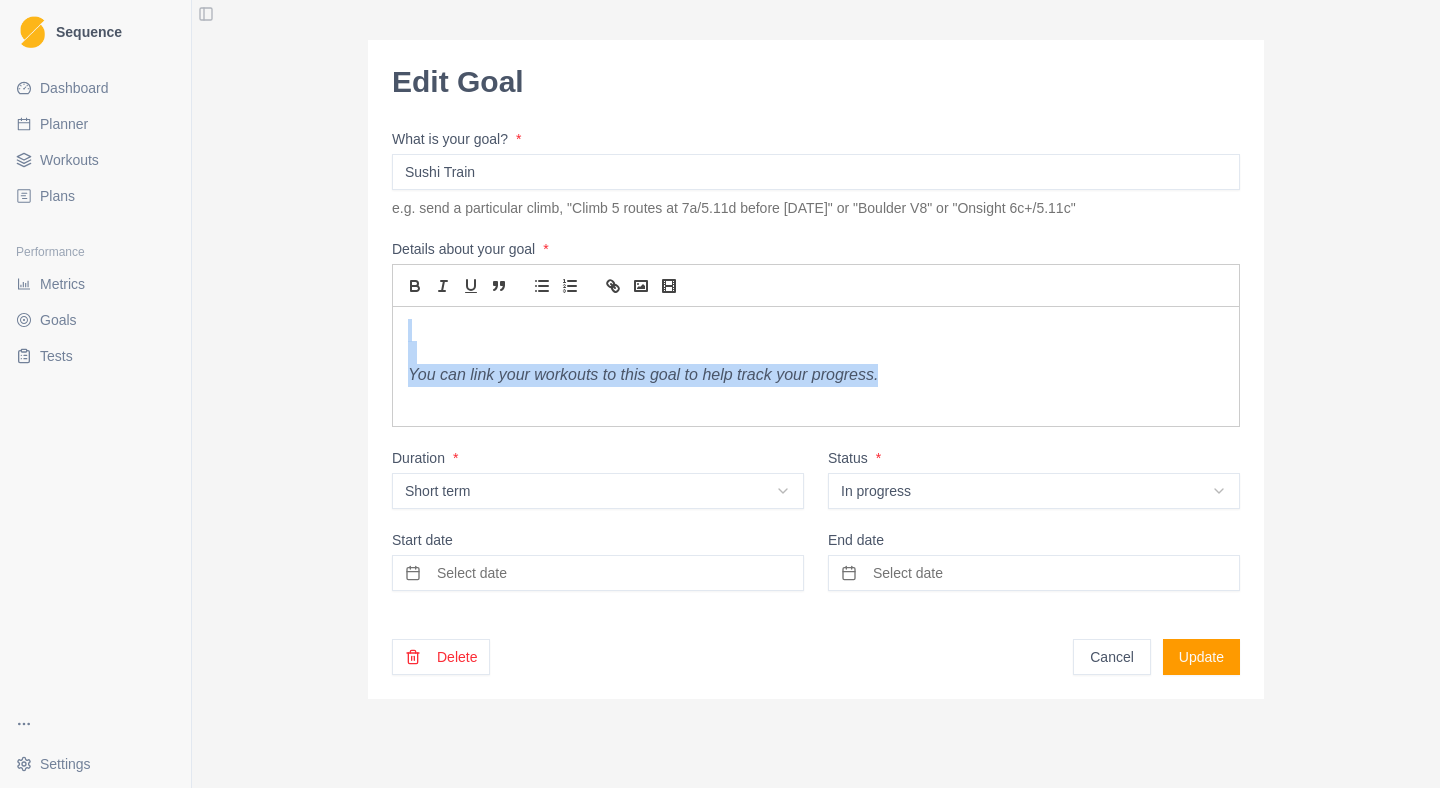 drag, startPoint x: 999, startPoint y: 385, endPoint x: 274, endPoint y: 338, distance: 726.52185 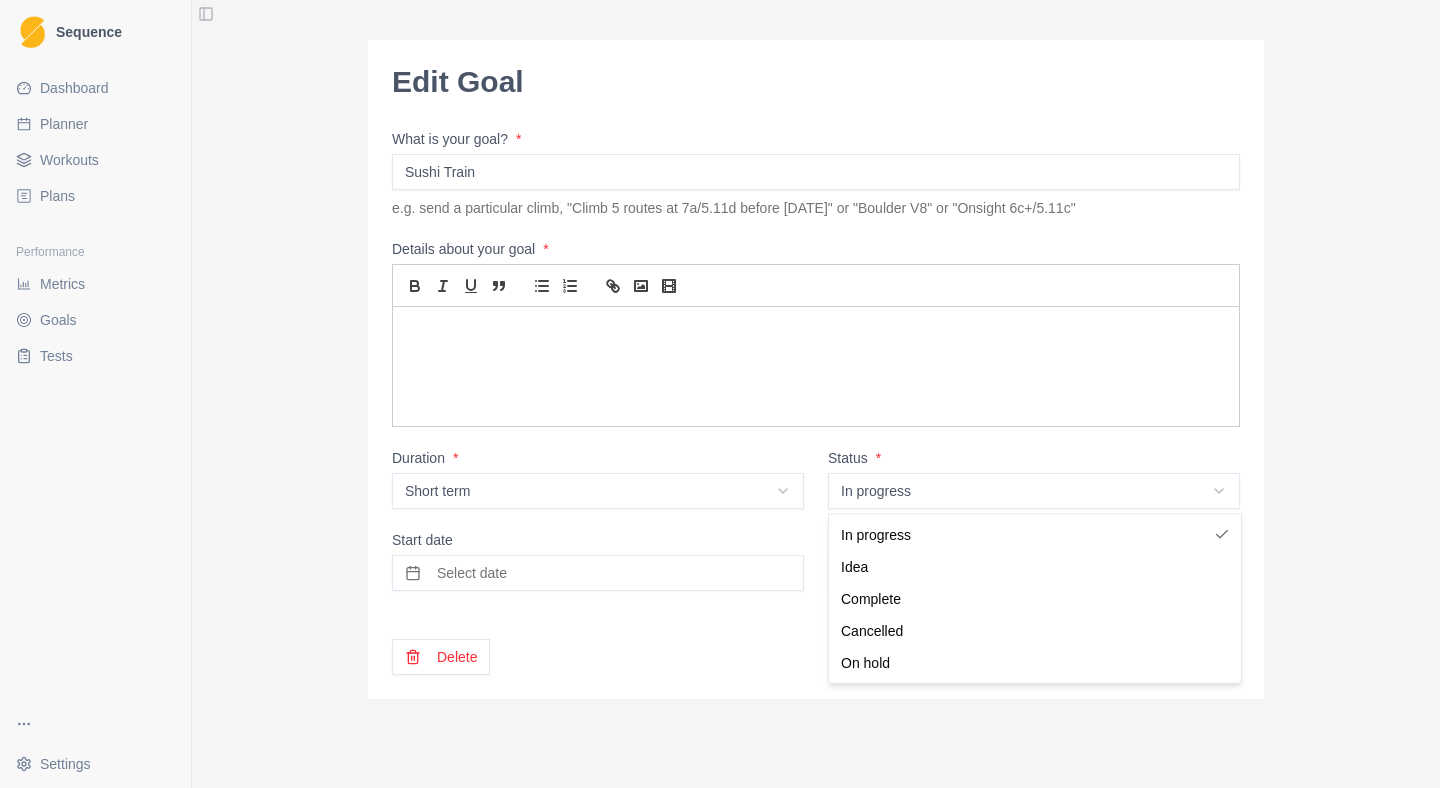 click on "Sequence Dashboard Planner Workouts Plans Performance Metrics Goals Tests Settings Toggle Sidebar Edit Goal What is your goal?  * Sushi Train e.g. send a particular climb, "Climb 5 routes at 7a/5.11d before [DATE]" or "Boulder V8" or "Onsight 6c+/5.11c" Details about your goal  * Duration  * Short term N/A Short term Medium term Long term Project Status  * In progress In progress Idea Complete Cancelled On hold Start date Select date End date Select date Delete Cancel Update
0.5 In progress Idea Complete Cancelled On hold" at bounding box center [720, 394] 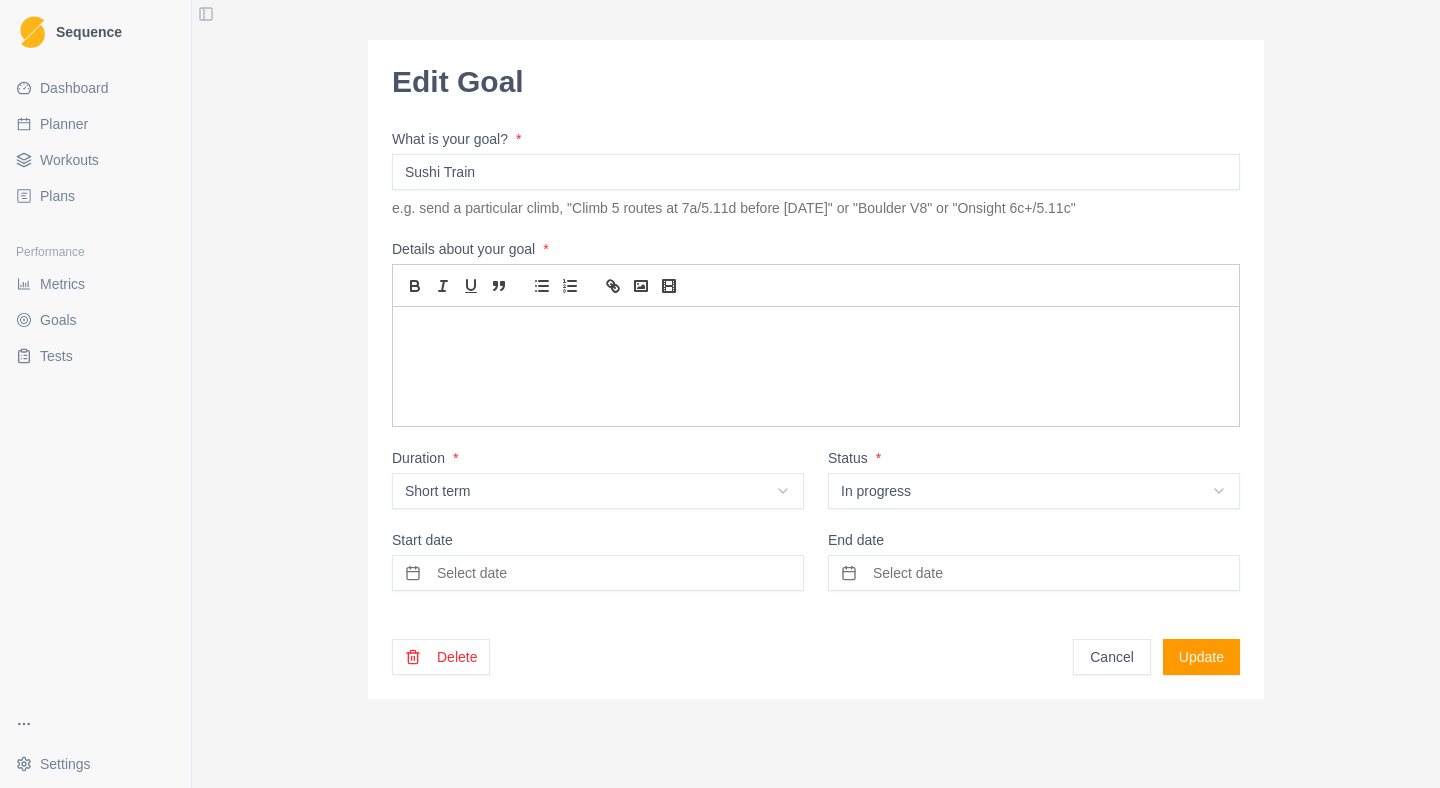 click on "Sequence Dashboard Planner Workouts Plans Performance Metrics Goals Tests Settings Toggle Sidebar Edit Goal What is your goal?  * Sushi Train e.g. send a particular climb, "Climb 5 routes at 7a/5.11d before [DATE]" or "Boulder V8" or "Onsight 6c+/5.11c" Details about your goal  * Duration  * Short term N/A Short term Medium term Long term Project Status  * In progress In progress Idea Complete Cancelled On hold Start date Select date End date Select date Delete Cancel Update
0.5" at bounding box center (720, 394) 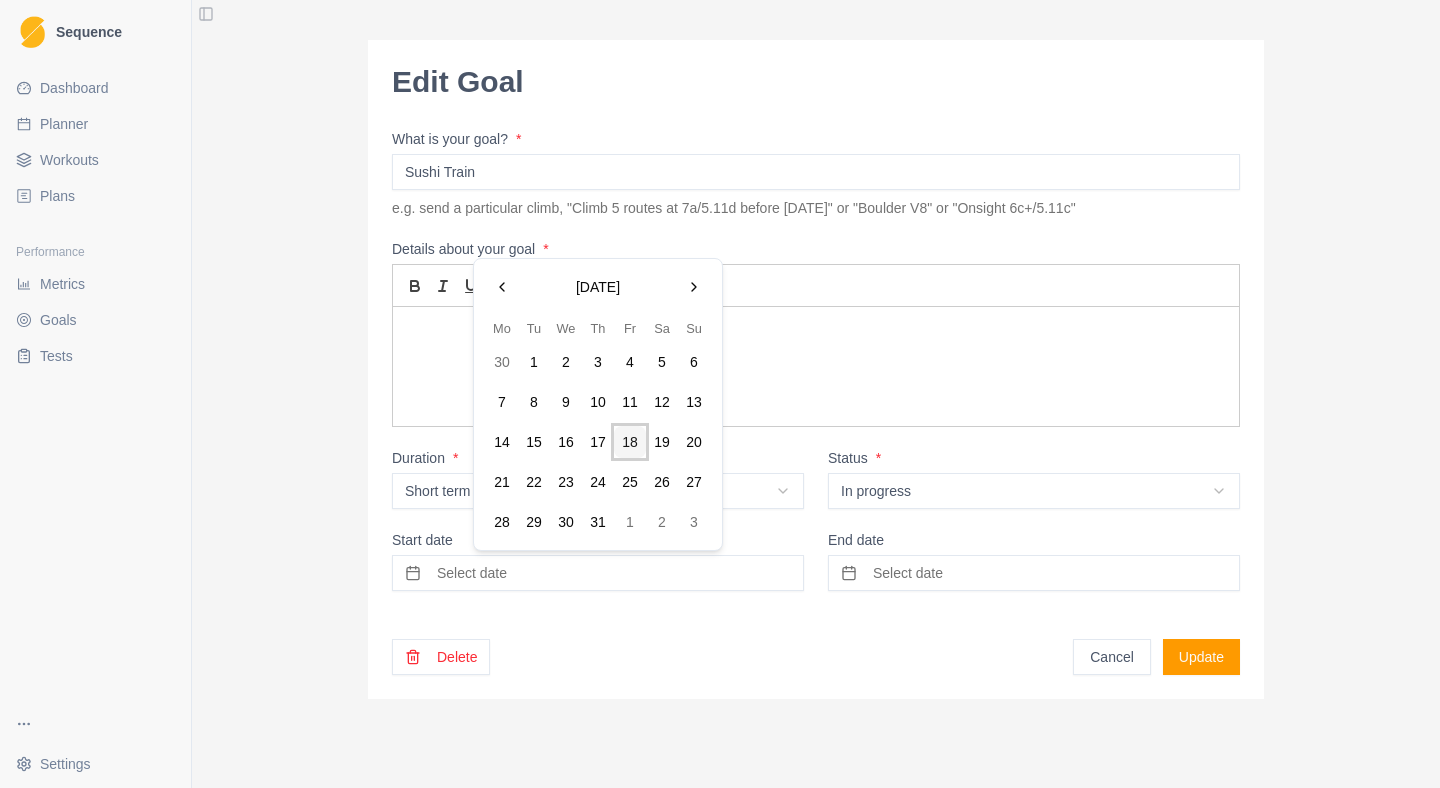click on "18" at bounding box center (630, 442) 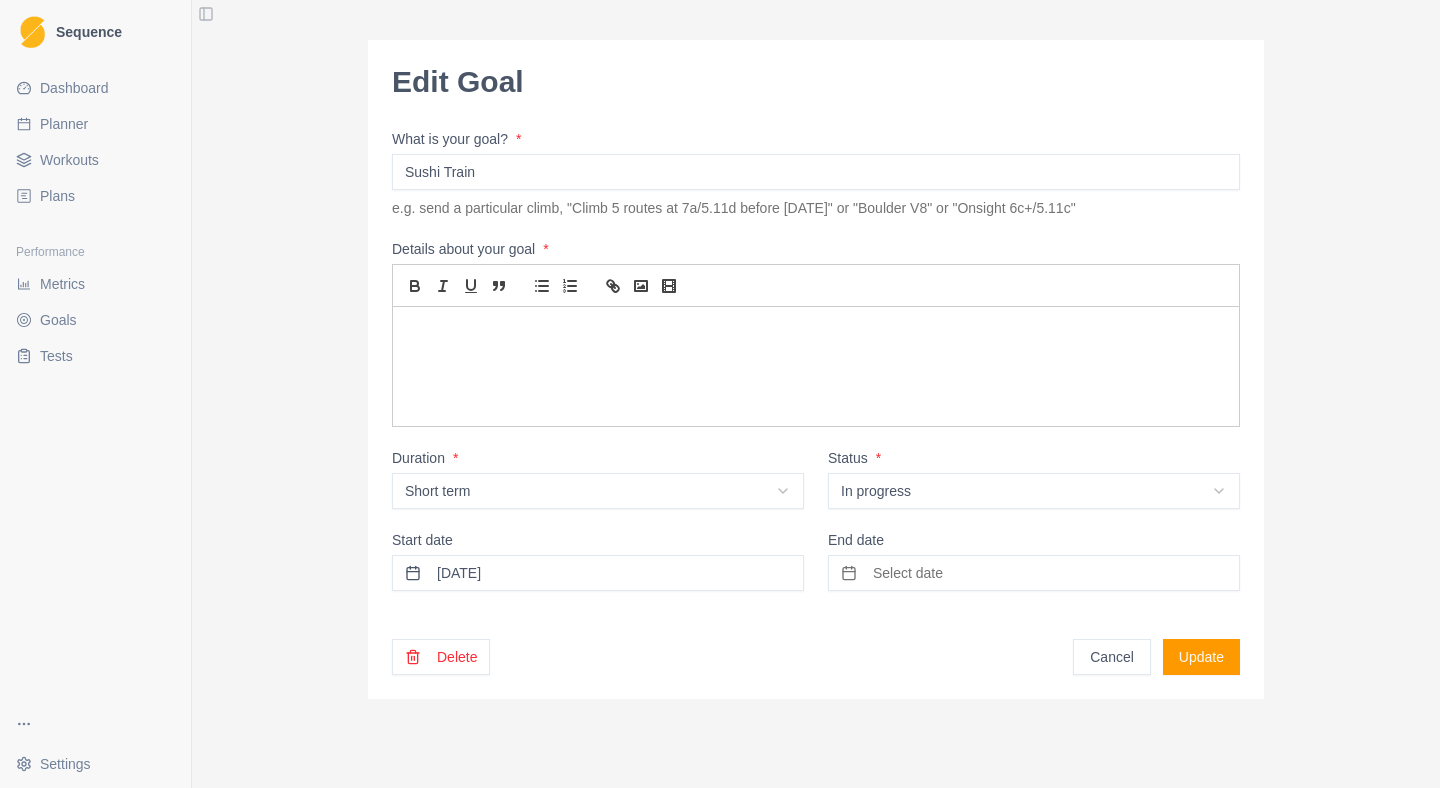 click on "Update" at bounding box center (1201, 657) 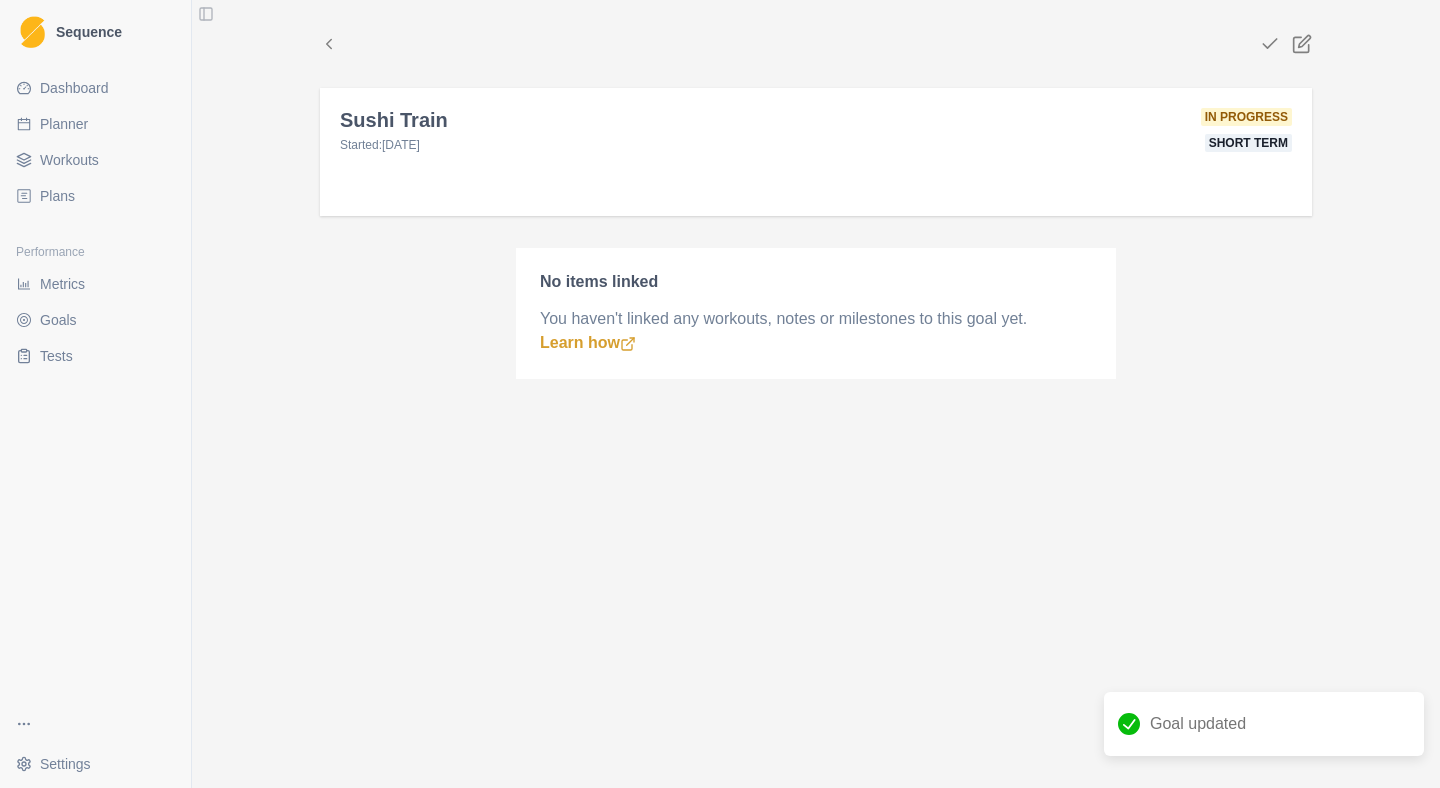 click 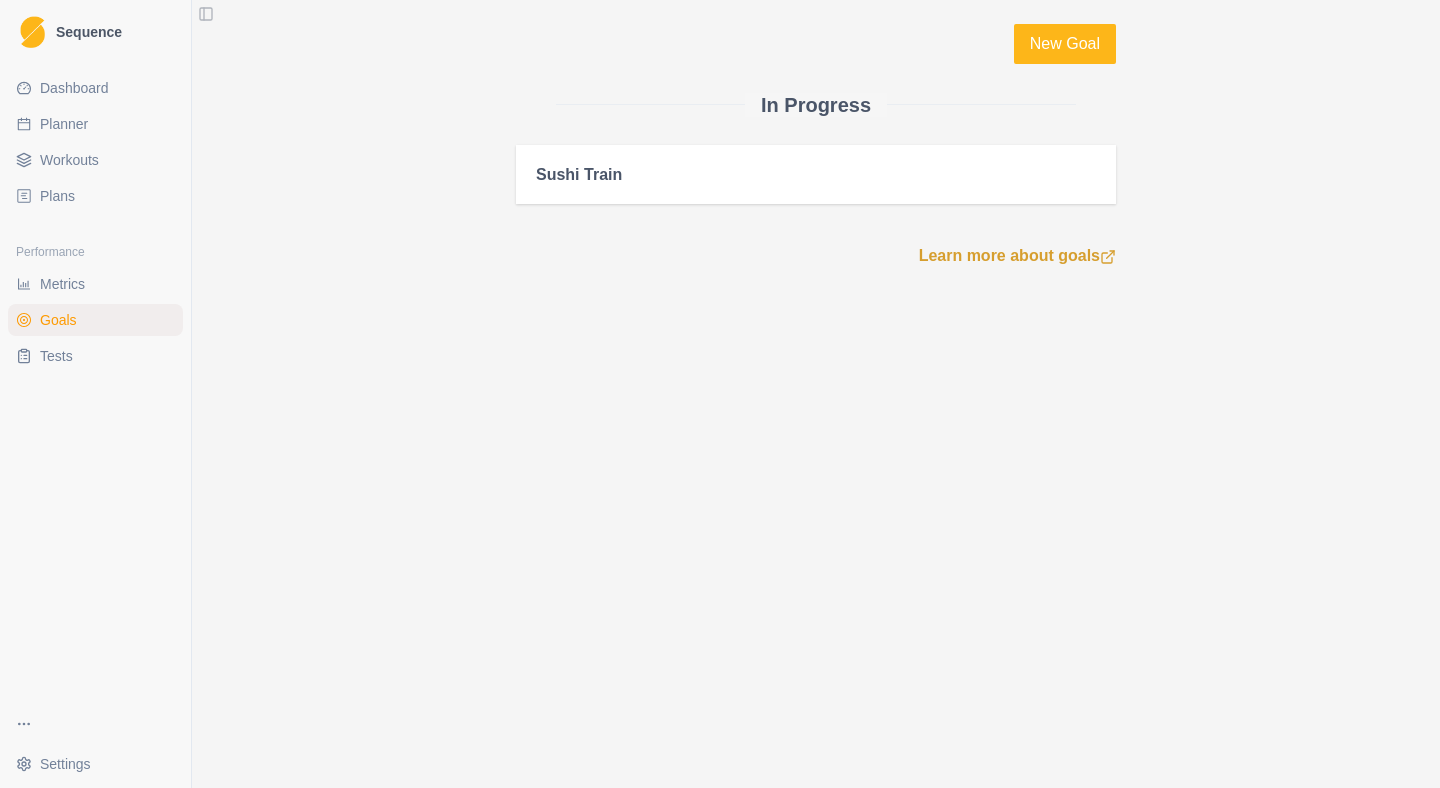 click on "Workouts" at bounding box center (95, 160) 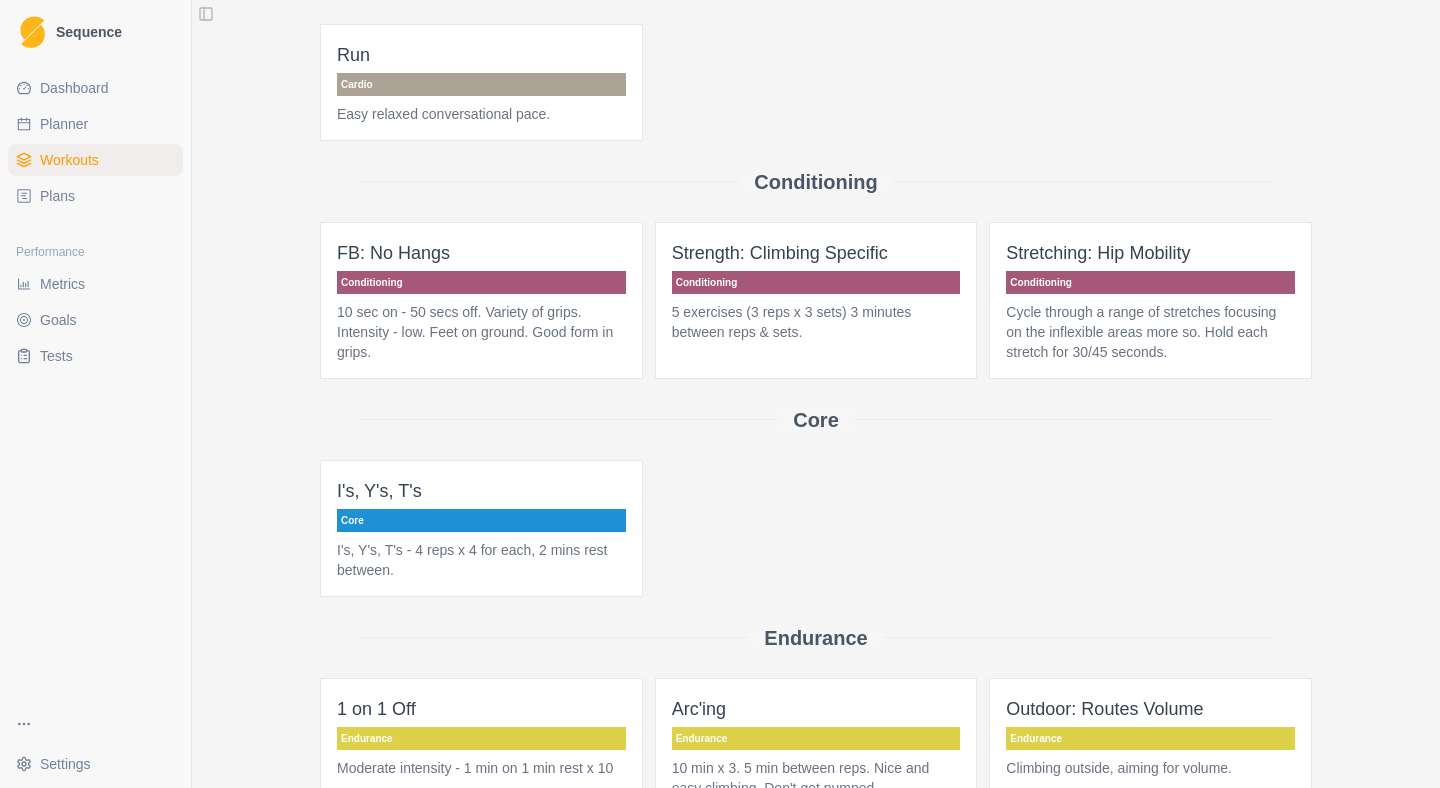 scroll, scrollTop: 160, scrollLeft: 0, axis: vertical 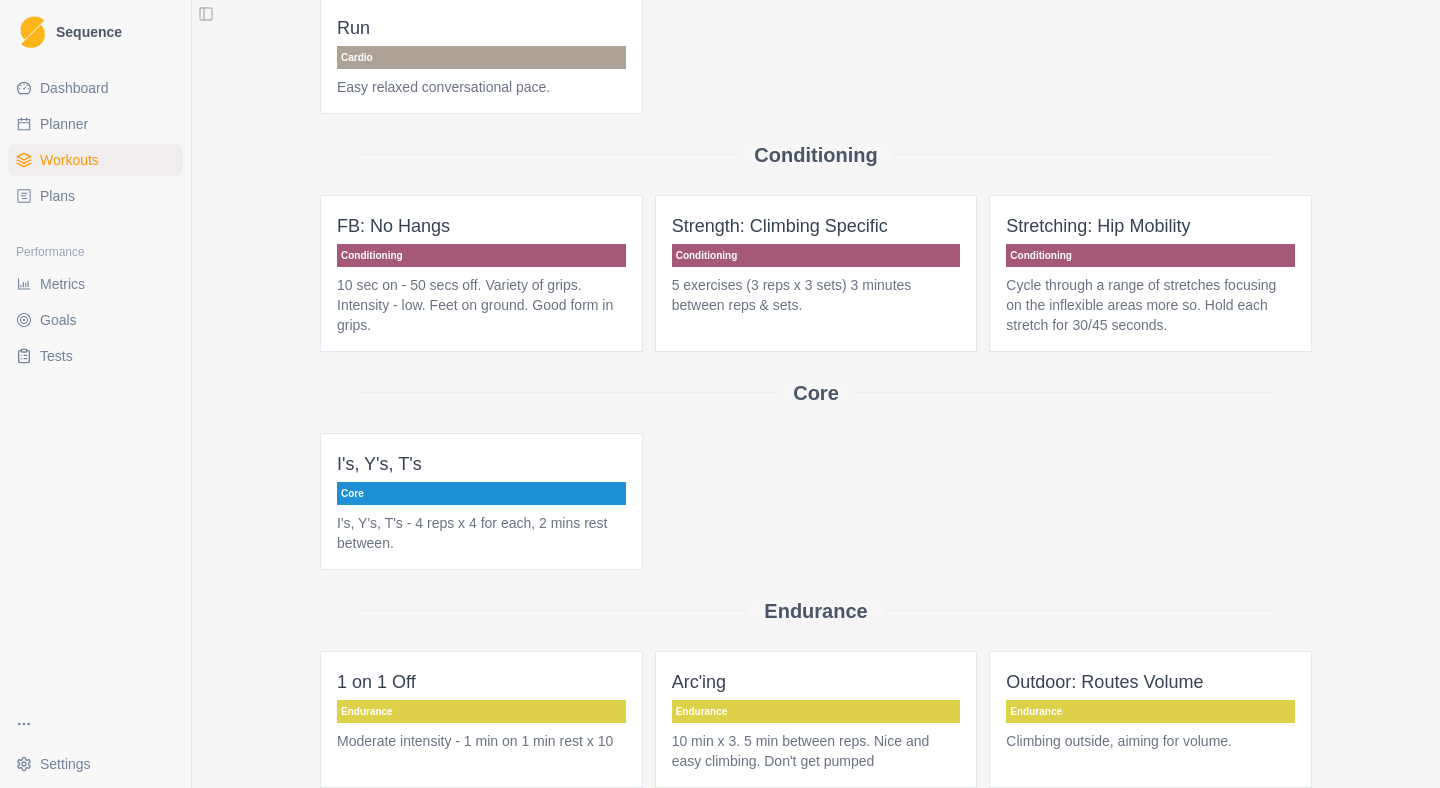 click on "Planner" at bounding box center (95, 124) 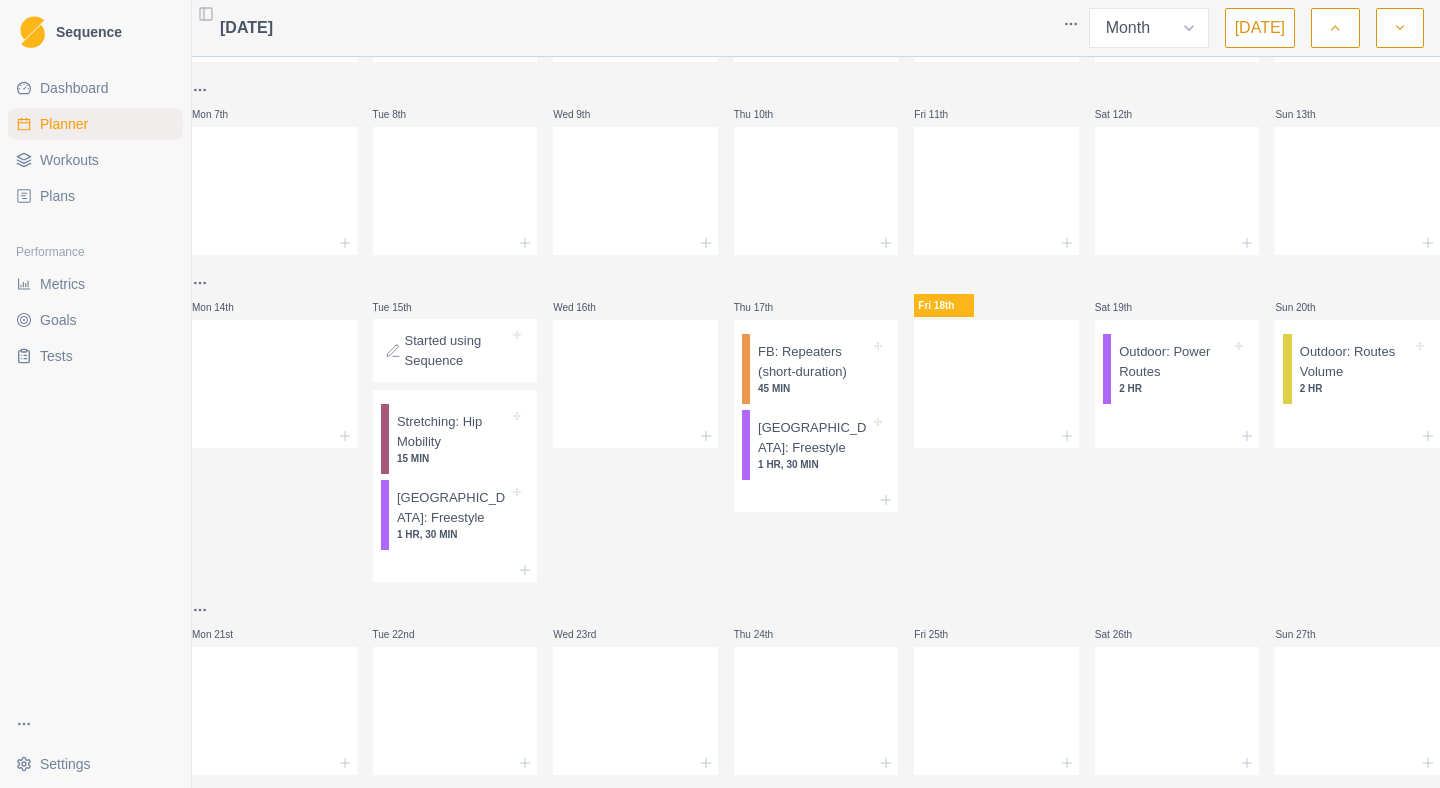 scroll, scrollTop: 271, scrollLeft: 0, axis: vertical 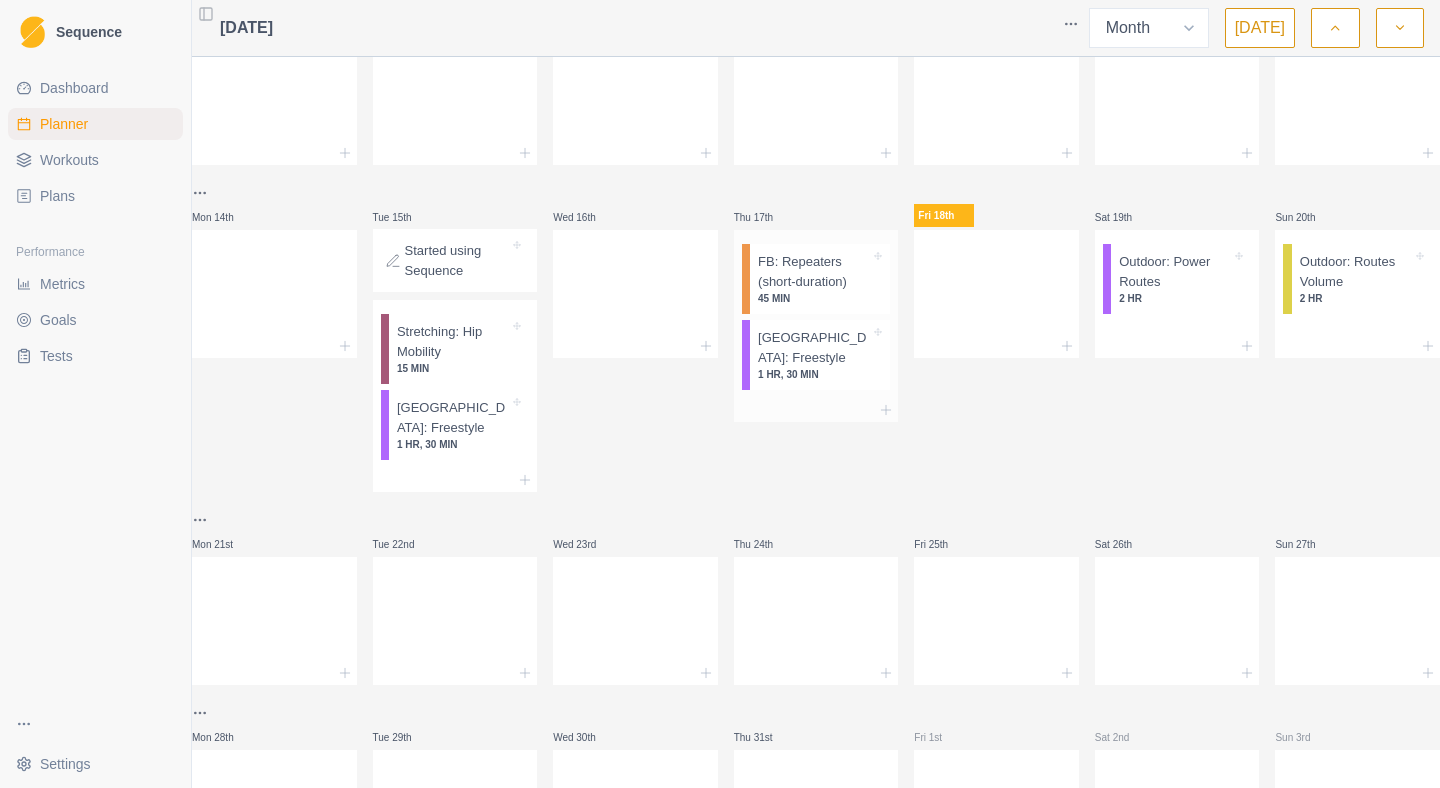 click 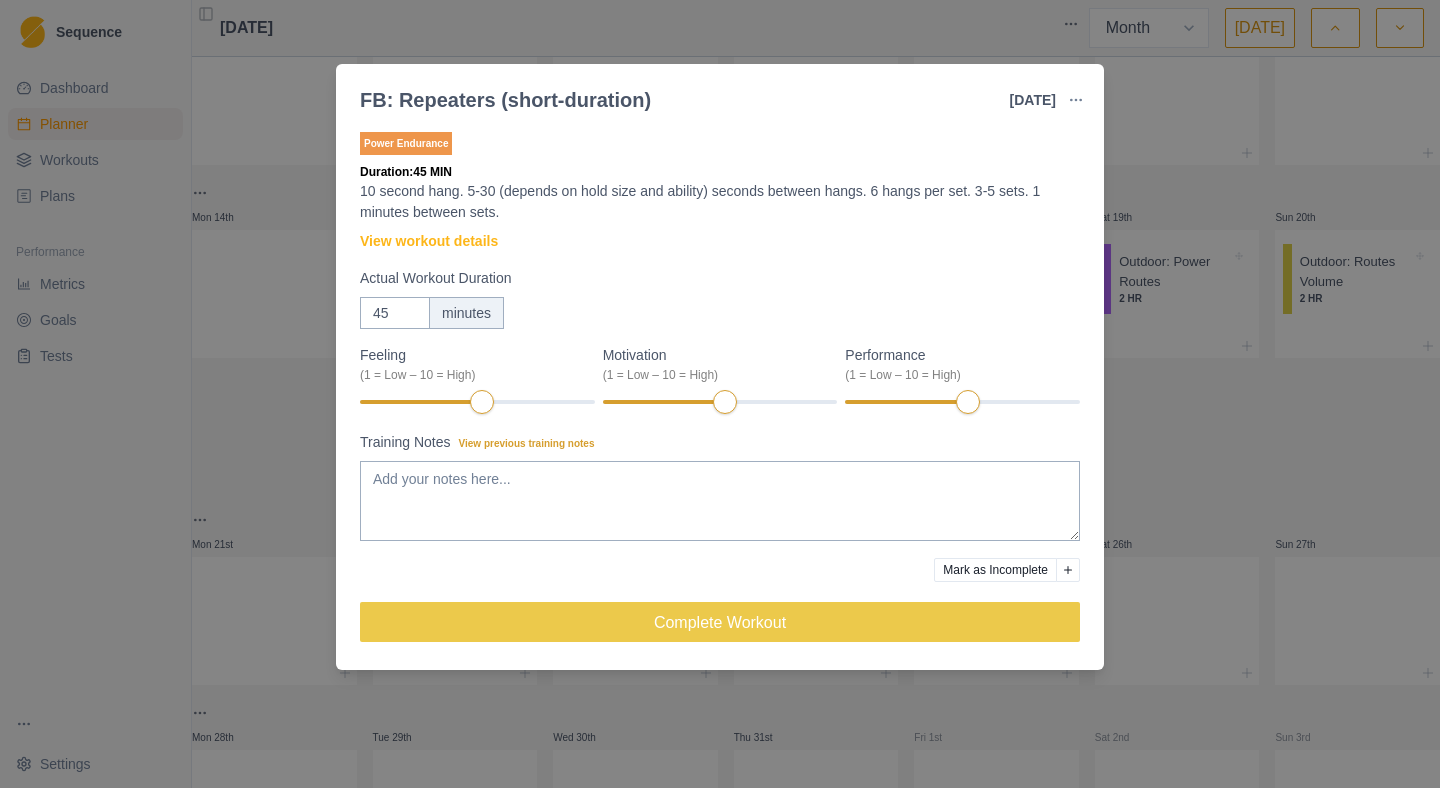click on "Mark as Incomplete" at bounding box center [995, 570] 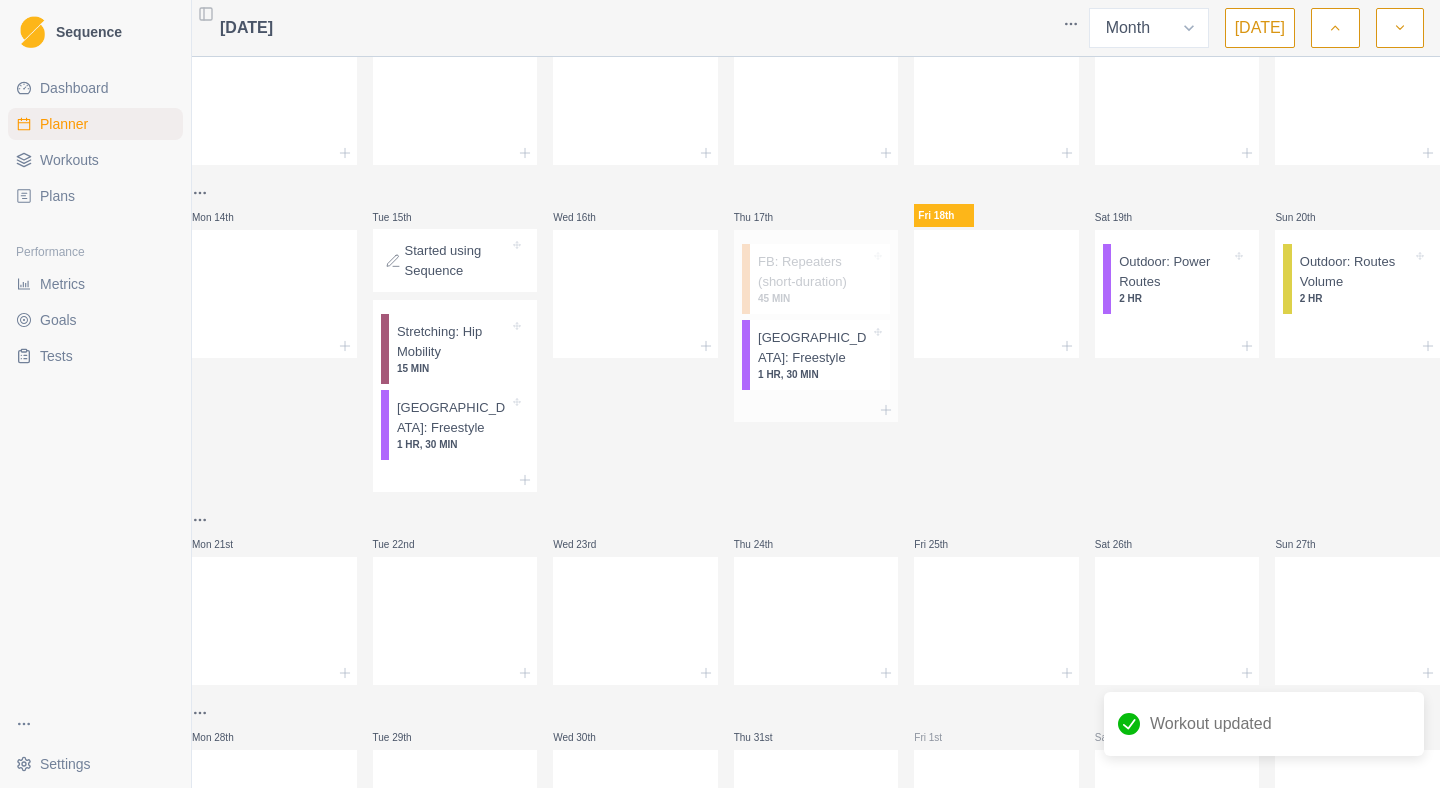 click on "FB: Repeaters (short-duration)" at bounding box center [814, 271] 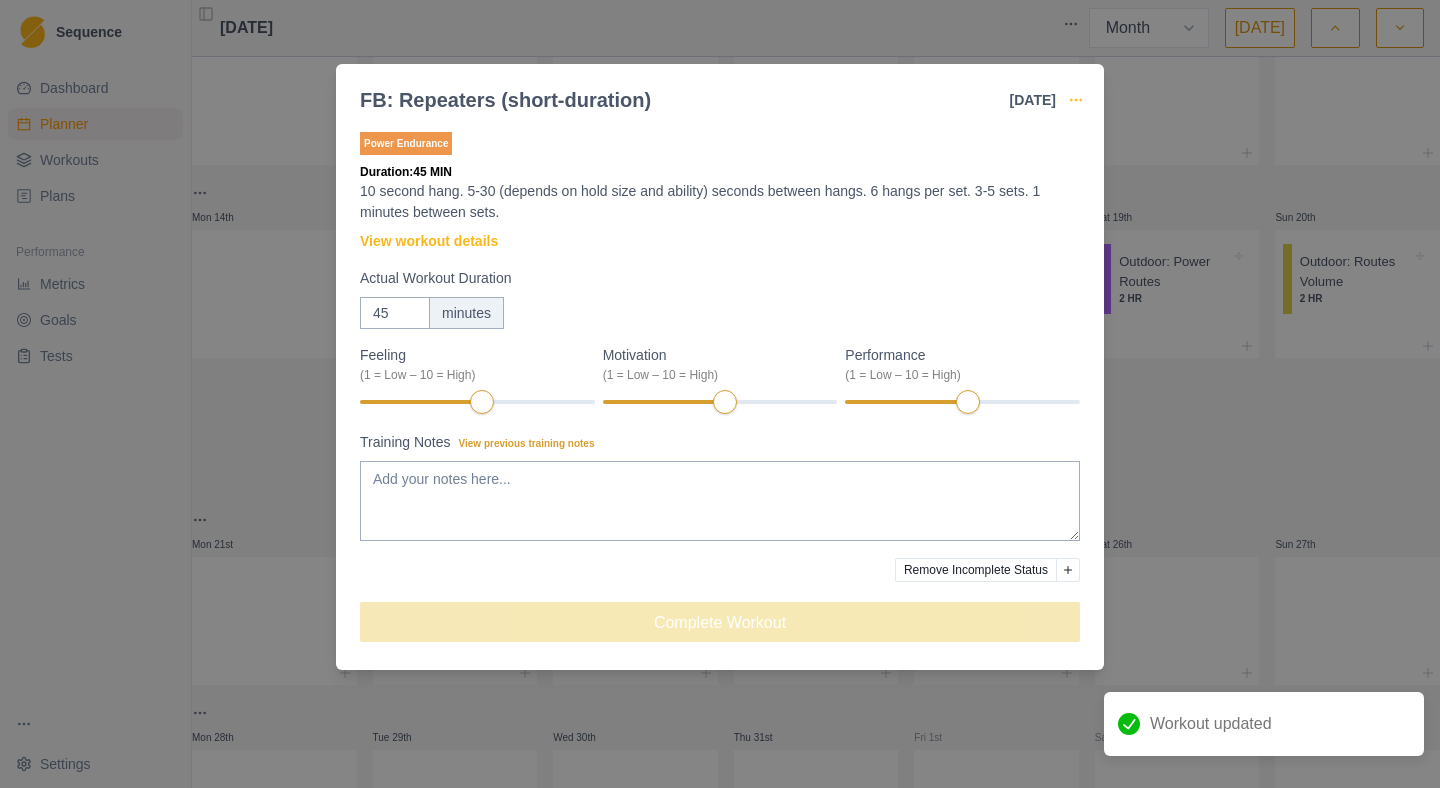 click 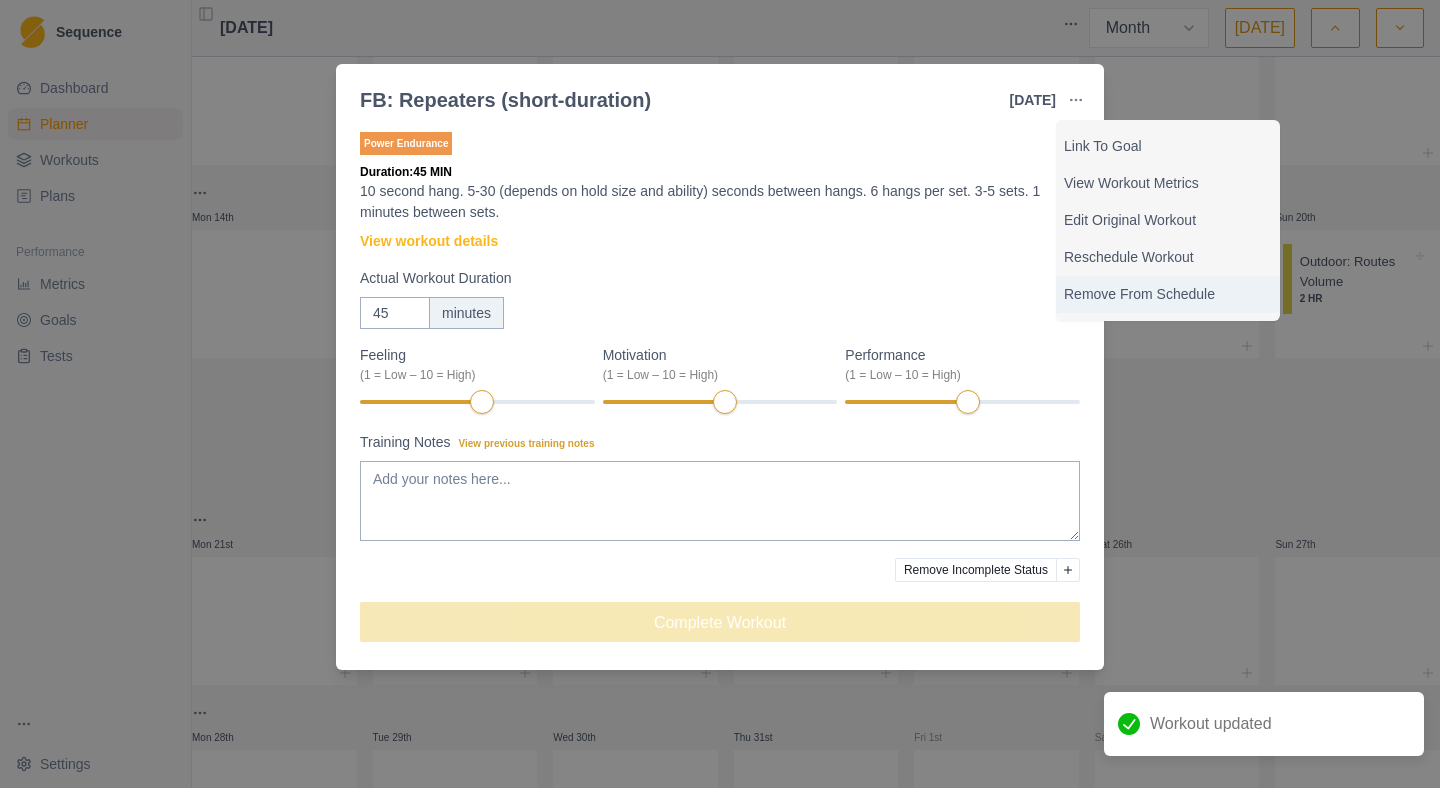 click on "Remove From Schedule" at bounding box center (1168, 294) 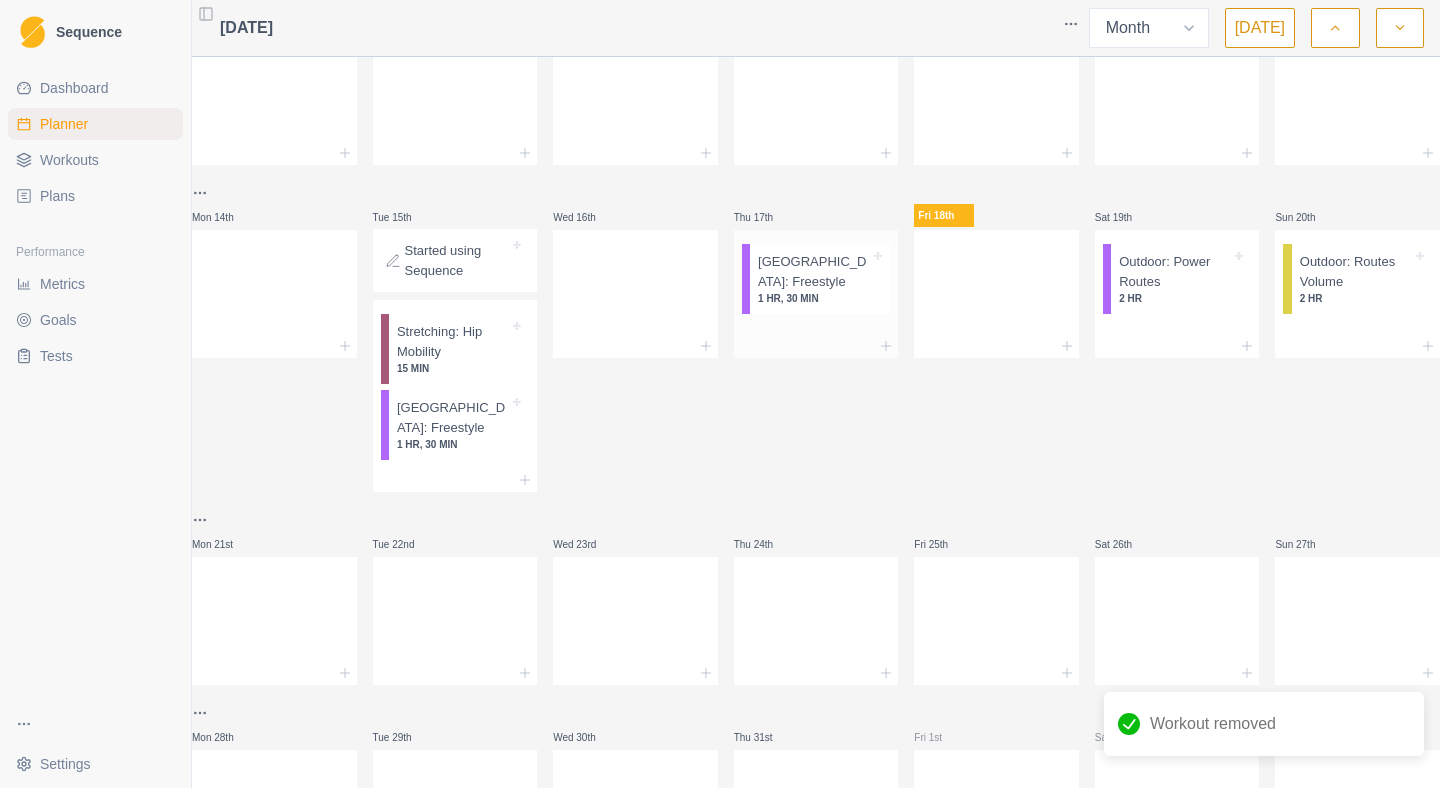 click on "[GEOGRAPHIC_DATA]: Freestyle" at bounding box center (814, 271) 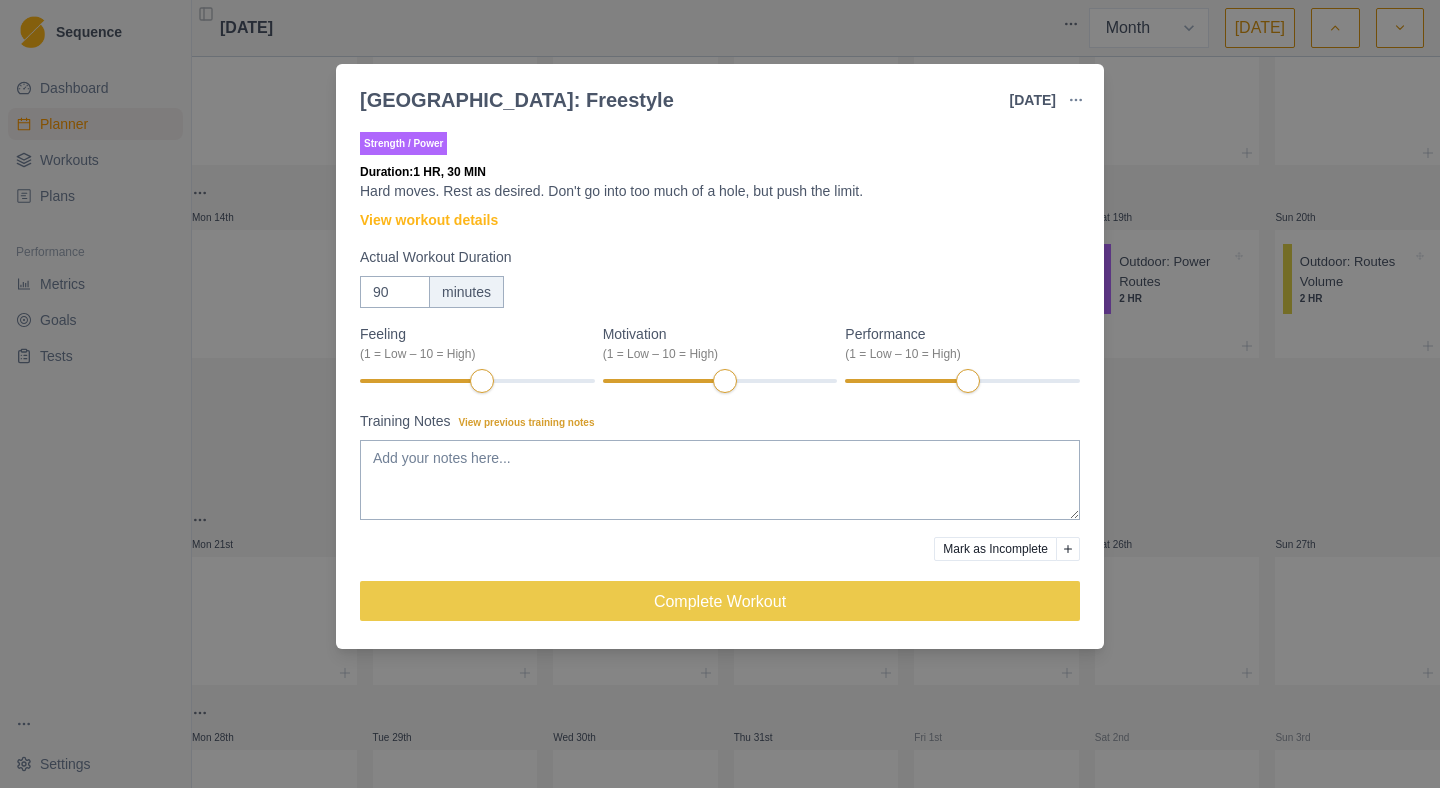 click on "[GEOGRAPHIC_DATA]: Freestyle [DATE] Link To Goal View Workout Metrics Edit Original Workout Reschedule Workout Remove From Schedule Strength / Power Duration:  1 HR, 30 MIN Hard moves. Rest as desired. Don't go into too much of a hole, but push the limit. View workout details Actual Workout Duration 90 minutes Feeling (1 = Low – 10 = High) Motivation (1 = Low – 10 = High) Performance (1 = Low – 10 = High) Training Notes View previous training notes Mark as Incomplete Complete Workout" at bounding box center (720, 394) 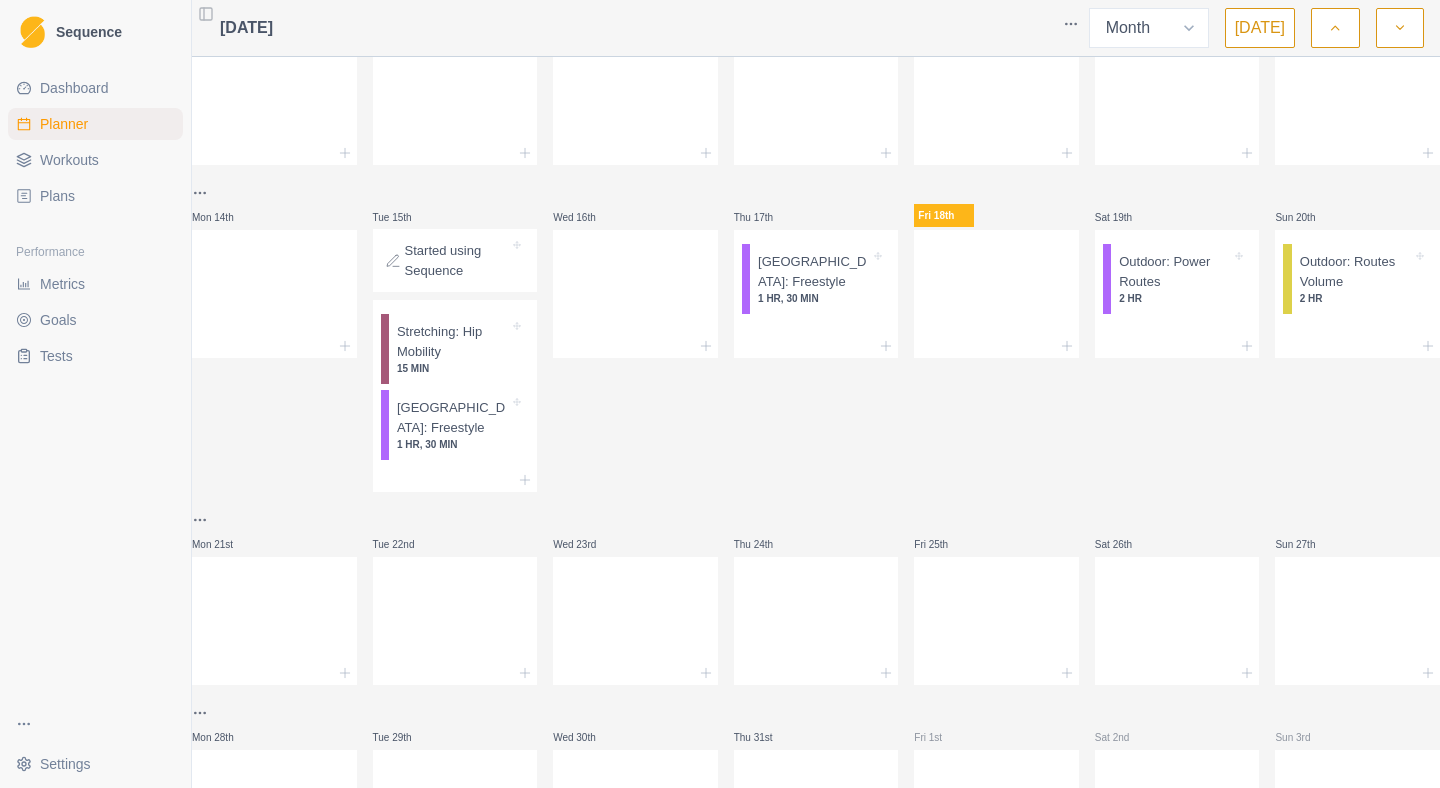 click on "Mon 30th Tue 1st Wed 2nd Thu 3rd Fri 4th Sat 5th Sun 6th Mon 7th Tue 8th Wed 9th Thu 10th Fri 11th Sat 12th Sun 13th Mon 14th Tue 15th Started using Sequence Stretching: Hip Mobility 15 MIN [GEOGRAPHIC_DATA]: Freestyle 1 HR, 30 MIN Wed 16th Thu 17th [GEOGRAPHIC_DATA]: Freestyle 1 HR, 30 MIN Fri 18th Sat 19th Outdoor: Power Routes 2 HR Sun 20th Outdoor: Routes Volume 2 HR Mon 21st Tue 22nd Wed 23rd Thu 24th Fri 25th Sat 26th Sun 27th Mon 28th Tue 29th Wed 30th Thu 31st Fri 1st Sat 2nd Sun 3rd" at bounding box center [816, 336] 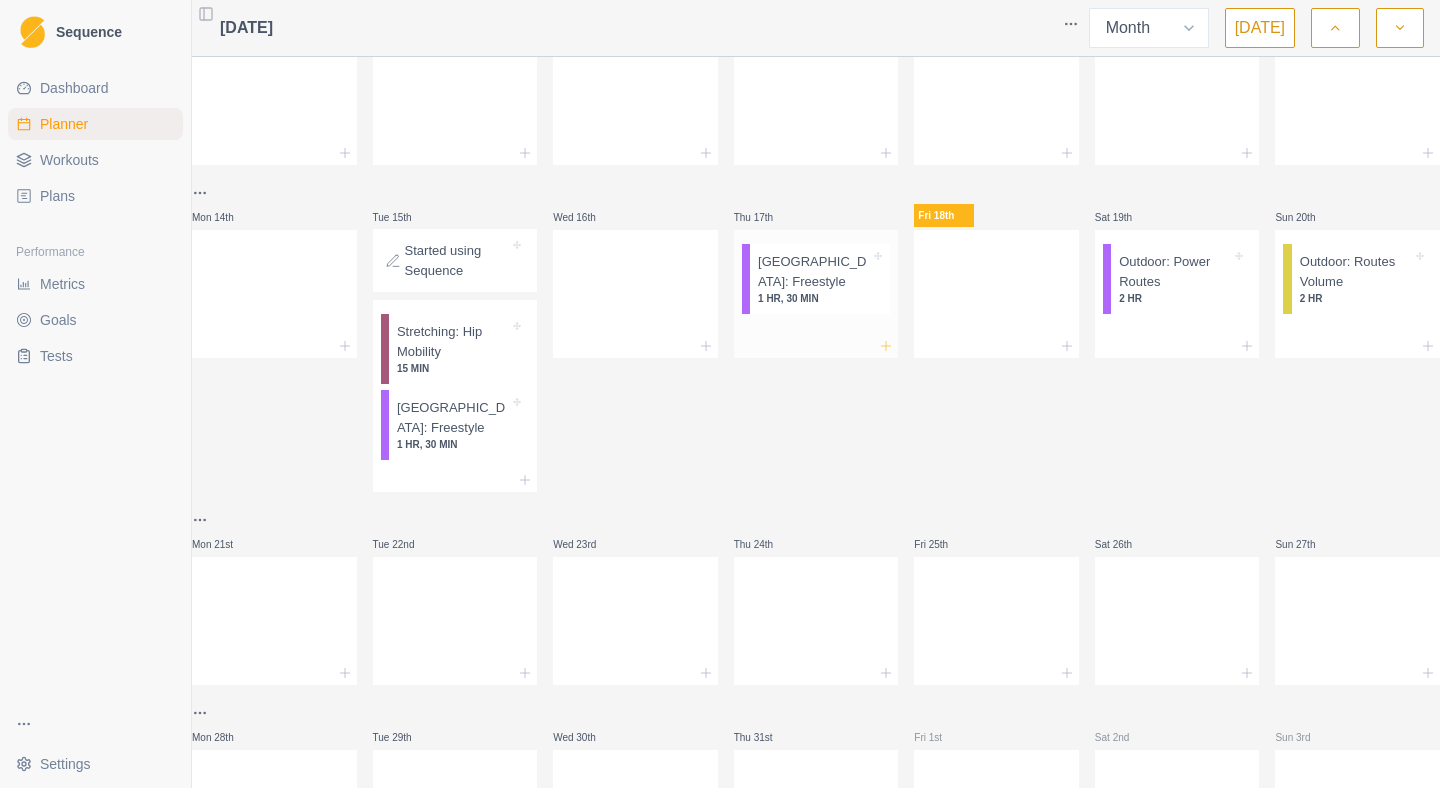 click 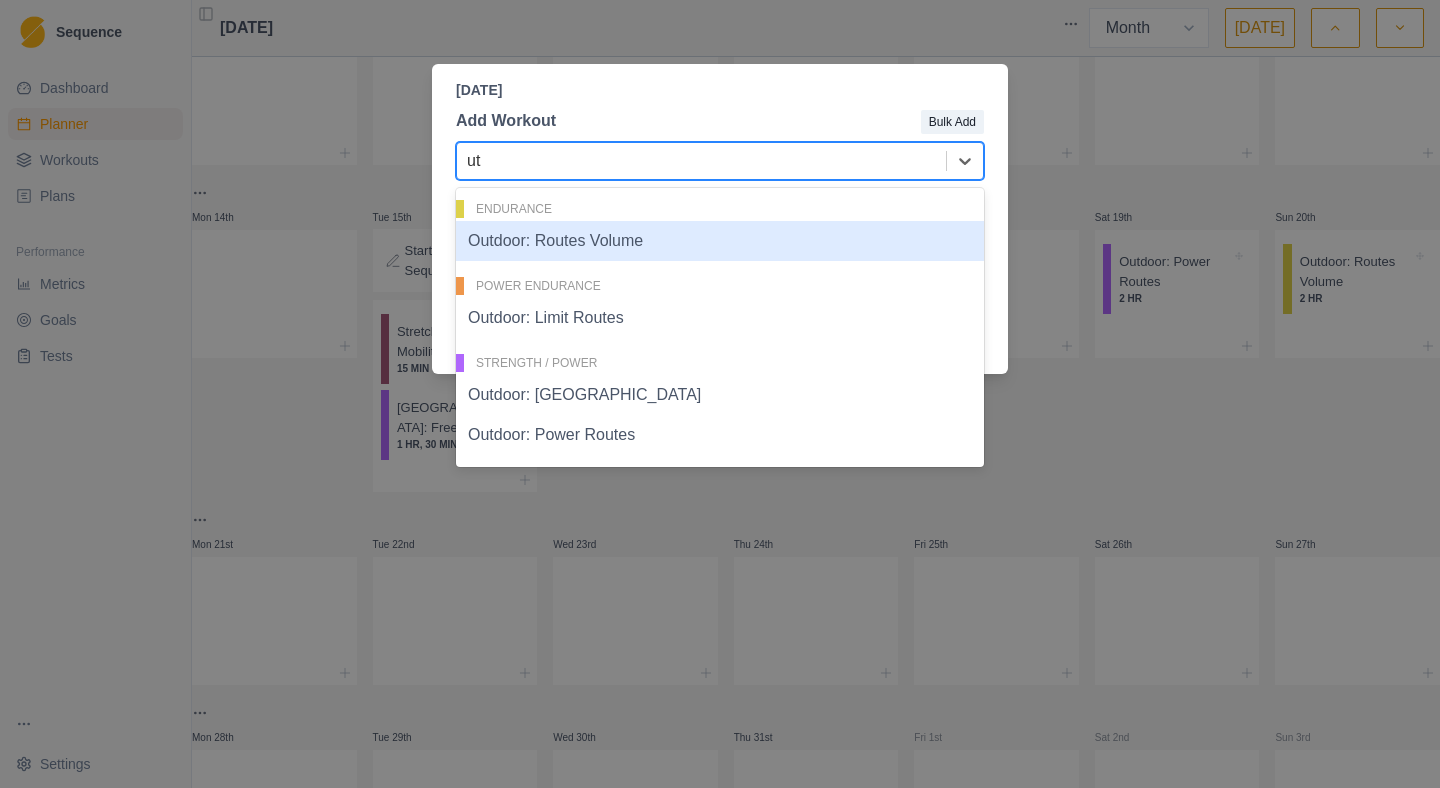 type on "u" 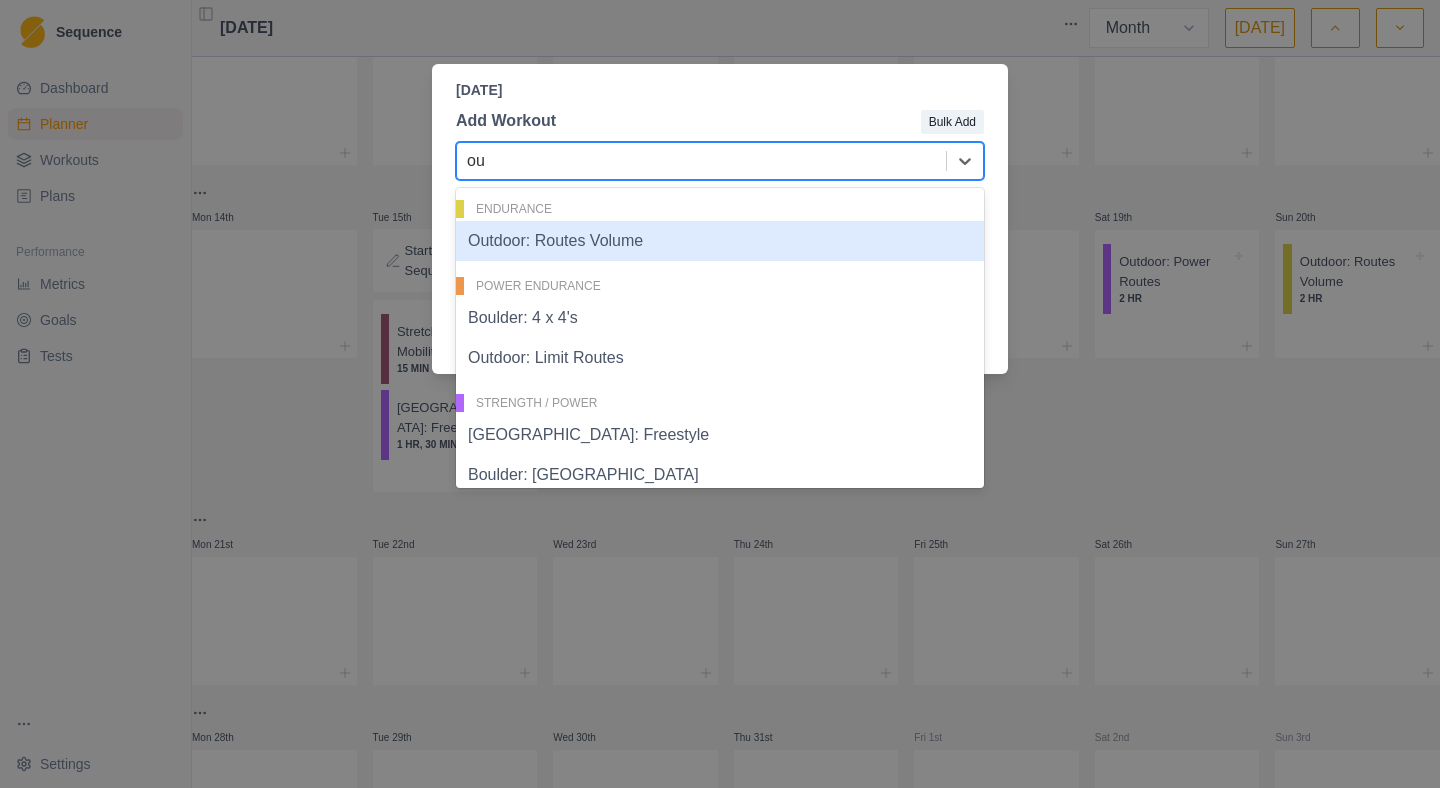 type on "out" 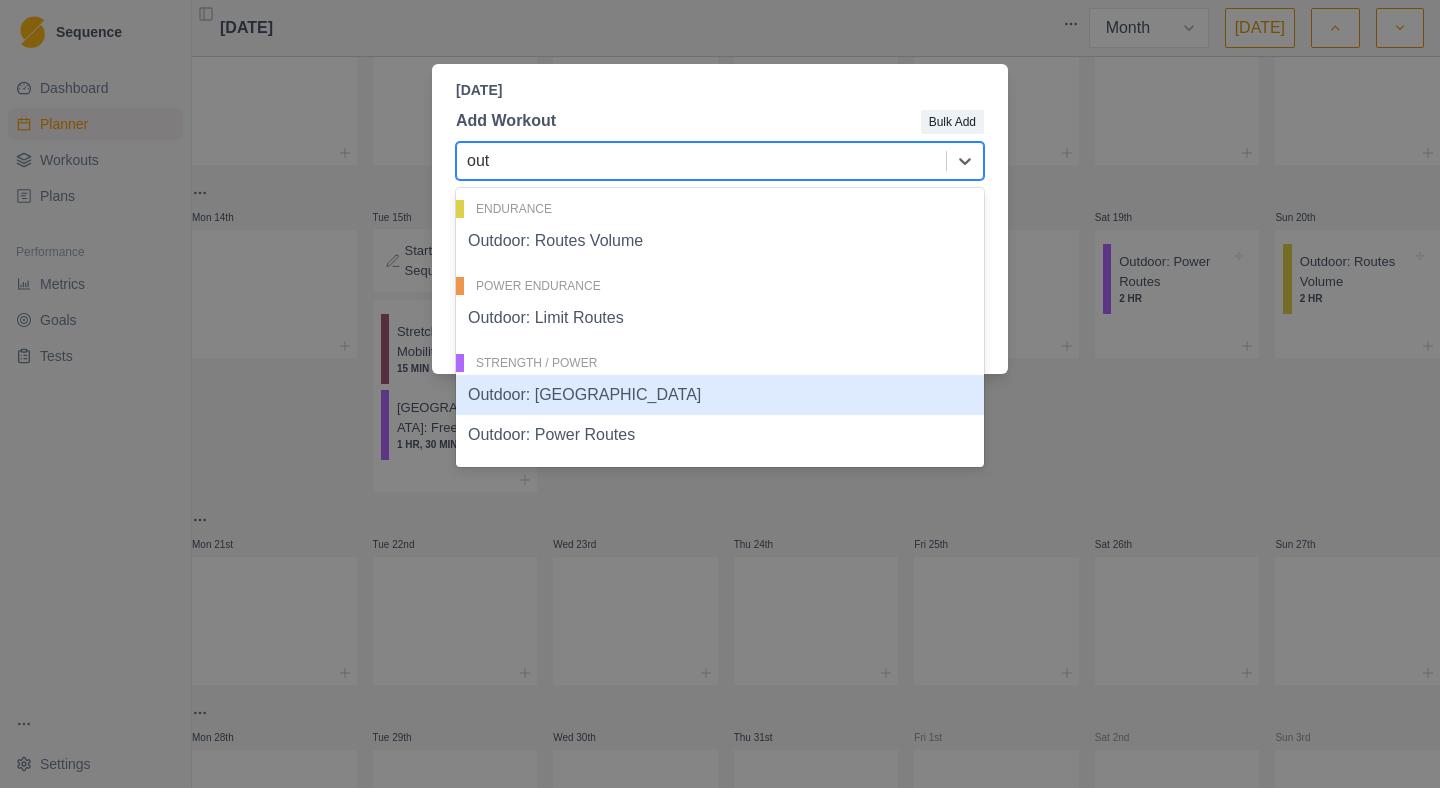 click on "Outdoor: [GEOGRAPHIC_DATA]" at bounding box center (720, 395) 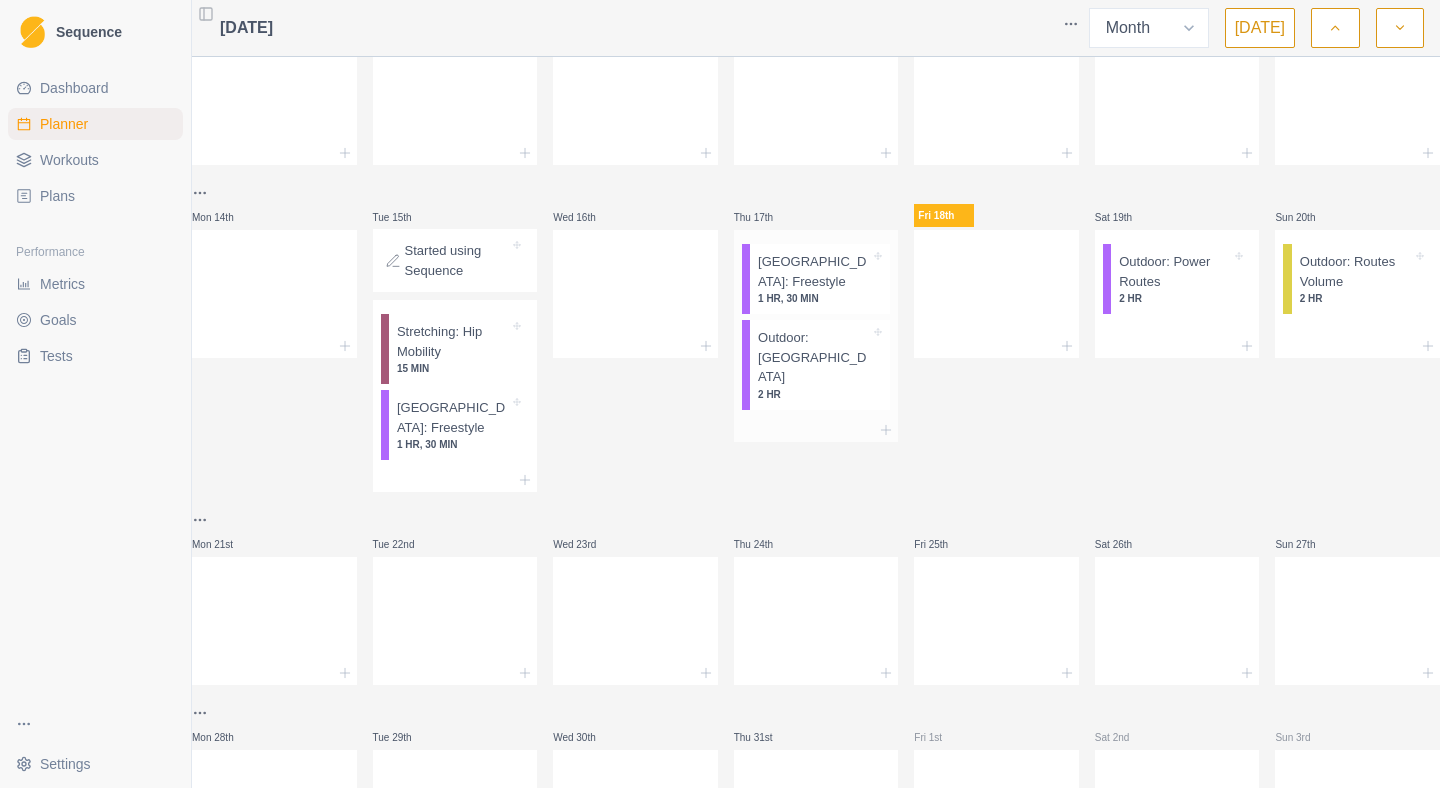 click on "[GEOGRAPHIC_DATA]: Freestyle" at bounding box center (814, 271) 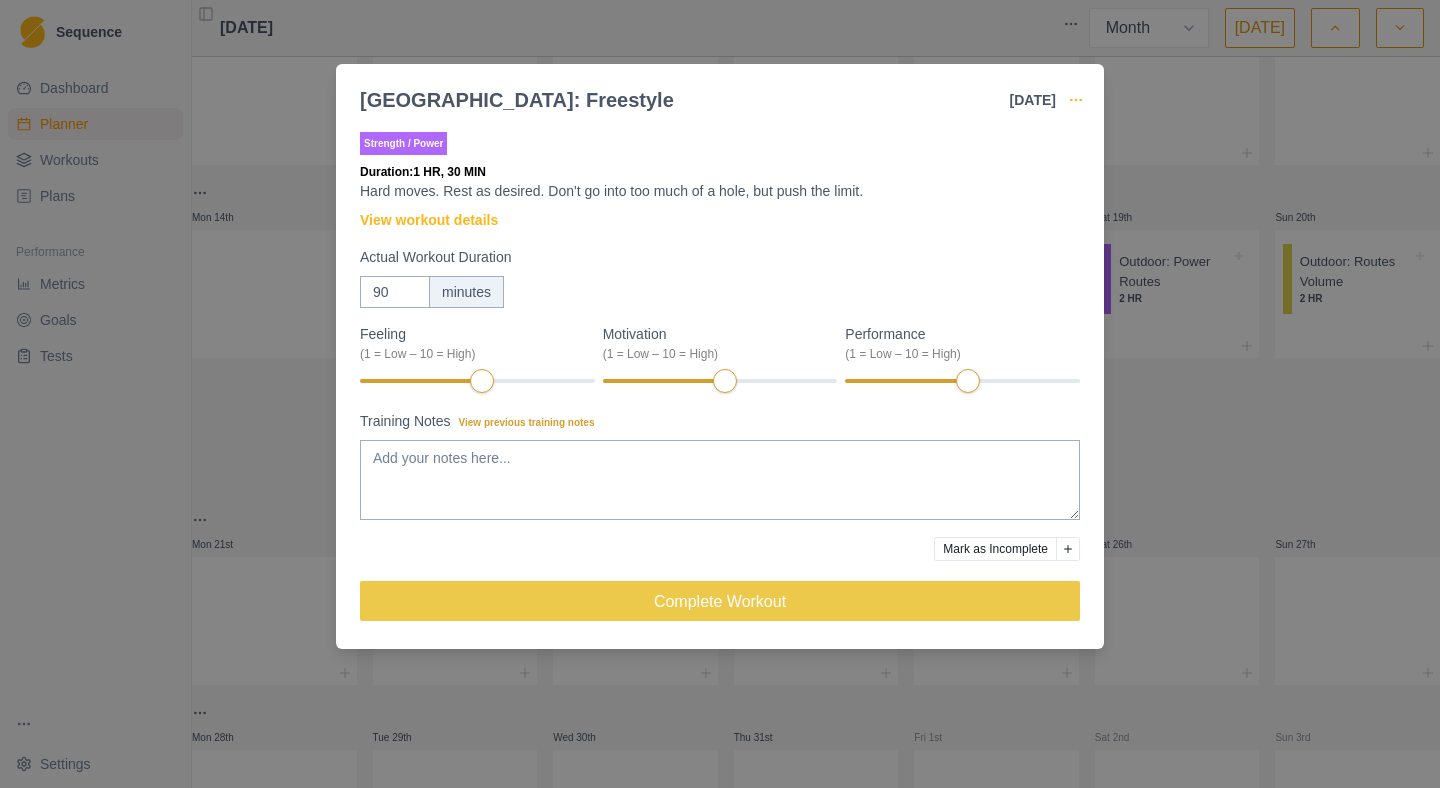 click 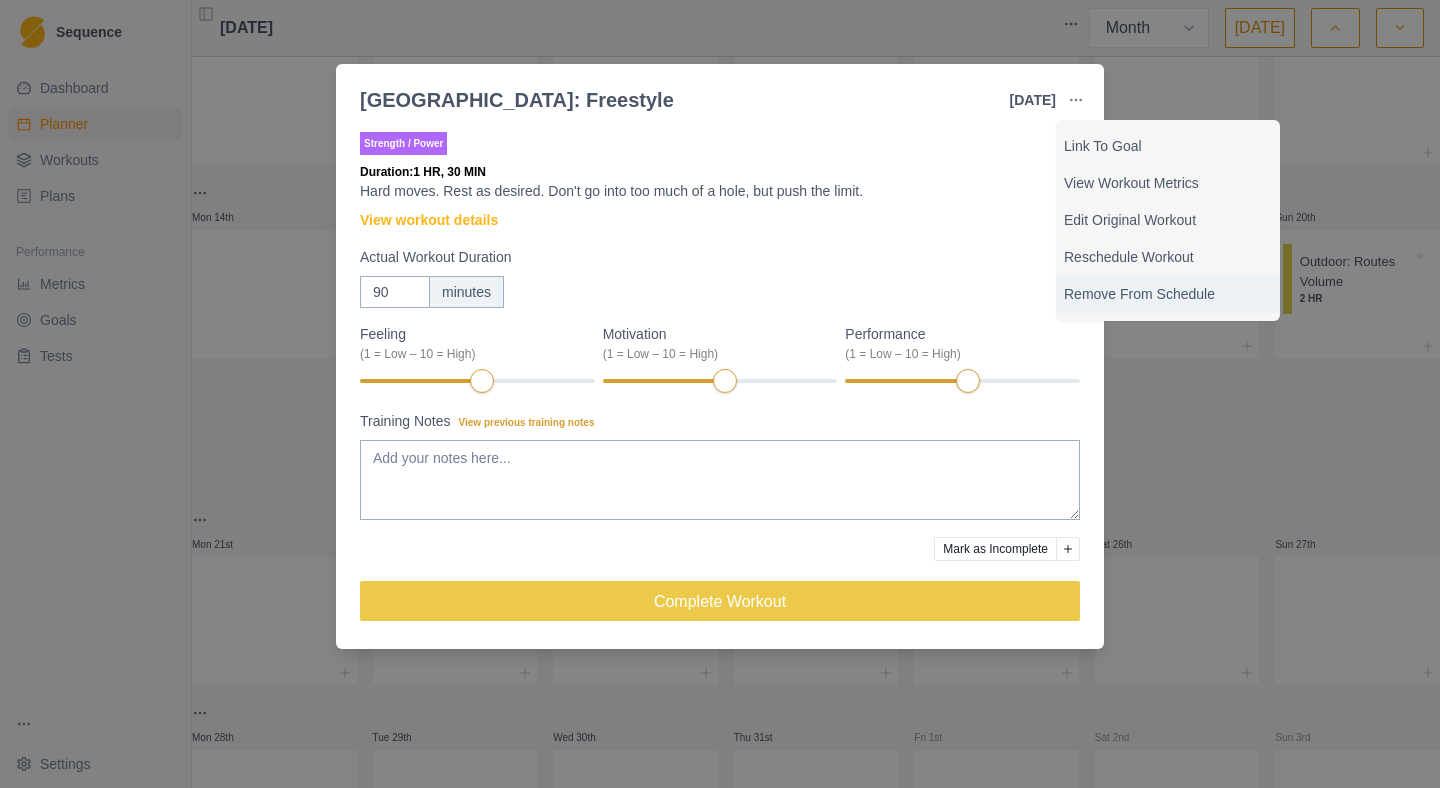 click on "Remove From Schedule" at bounding box center (1168, 294) 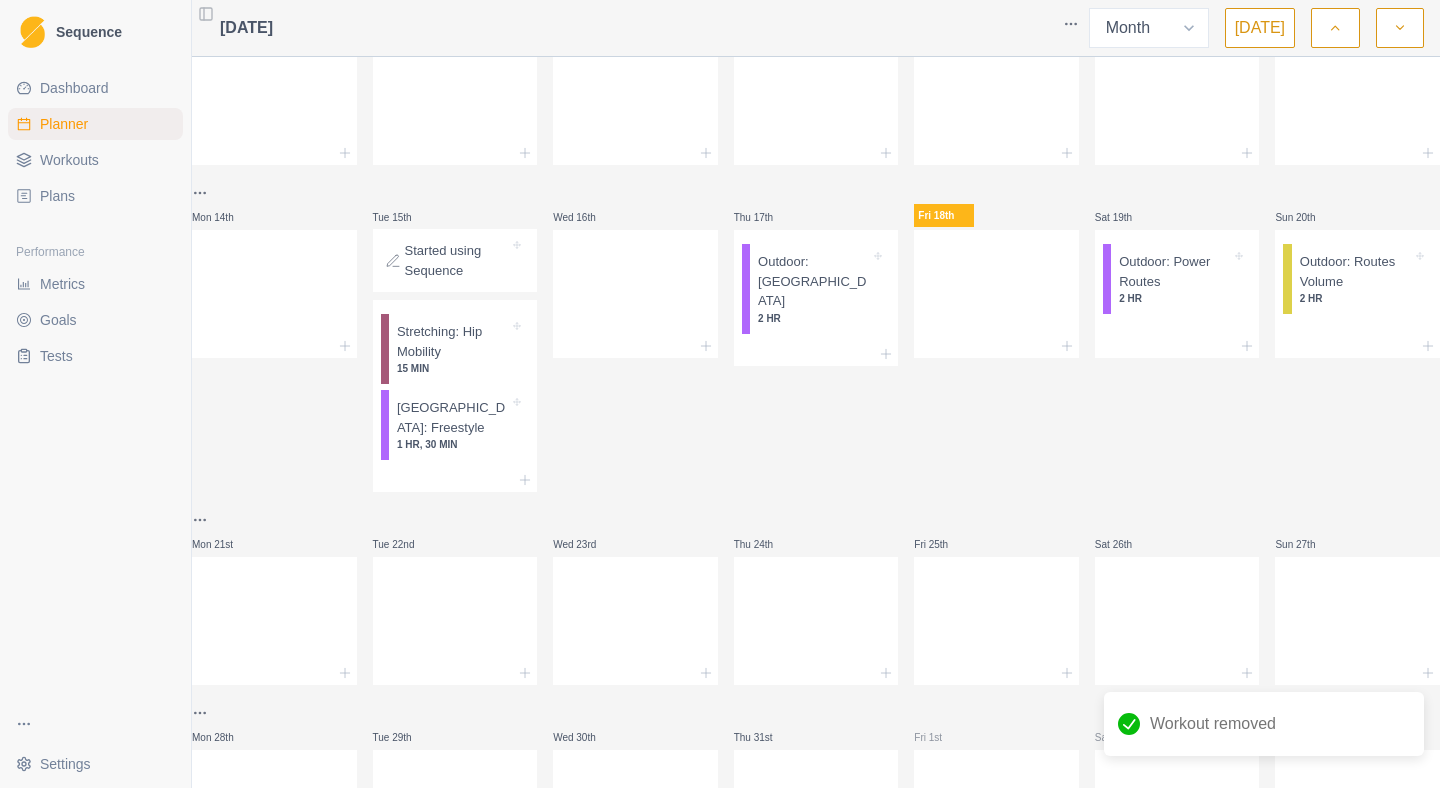 click on "Fri 18th" at bounding box center (996, 336) 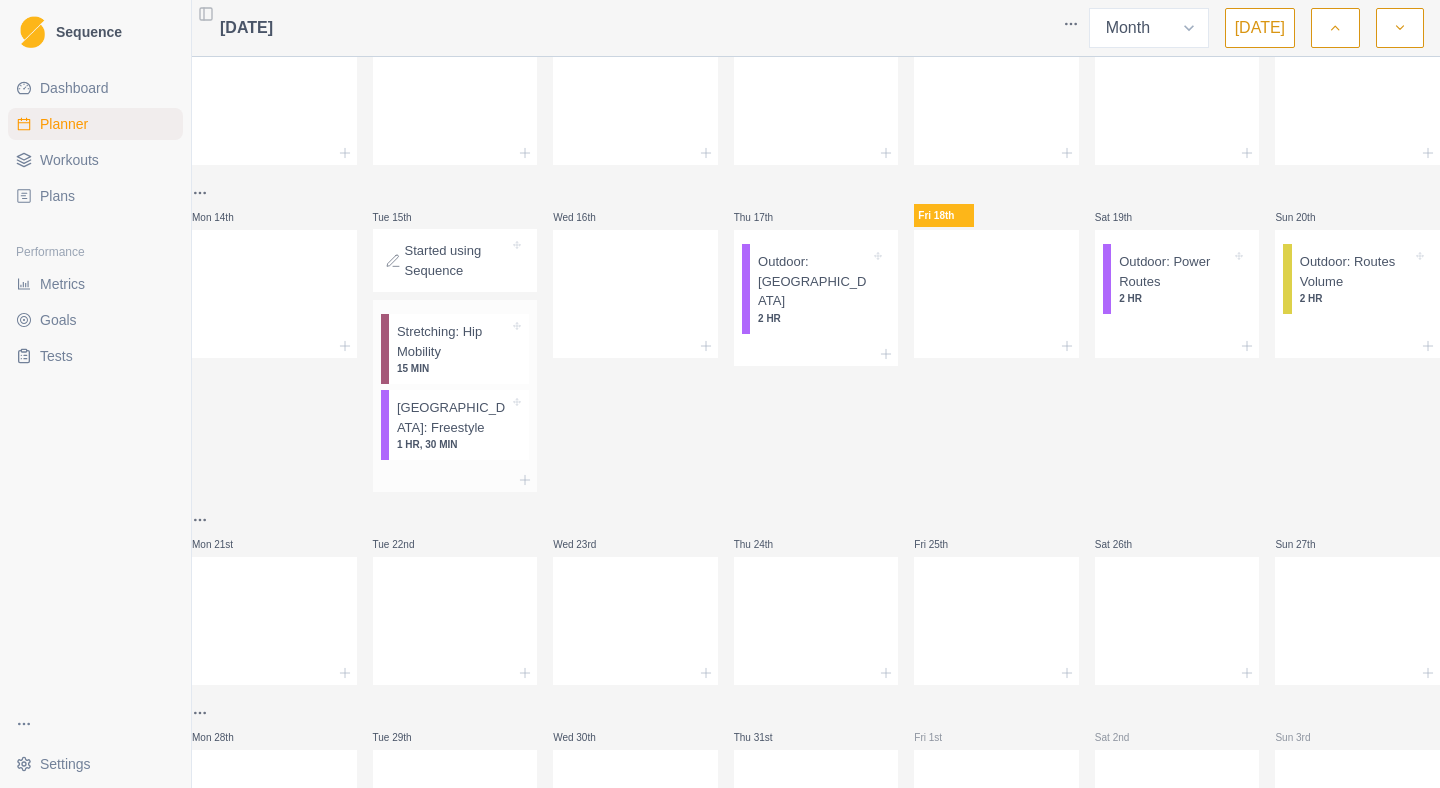 click on "Stretching: Hip Mobility 15 MIN" at bounding box center (459, 349) 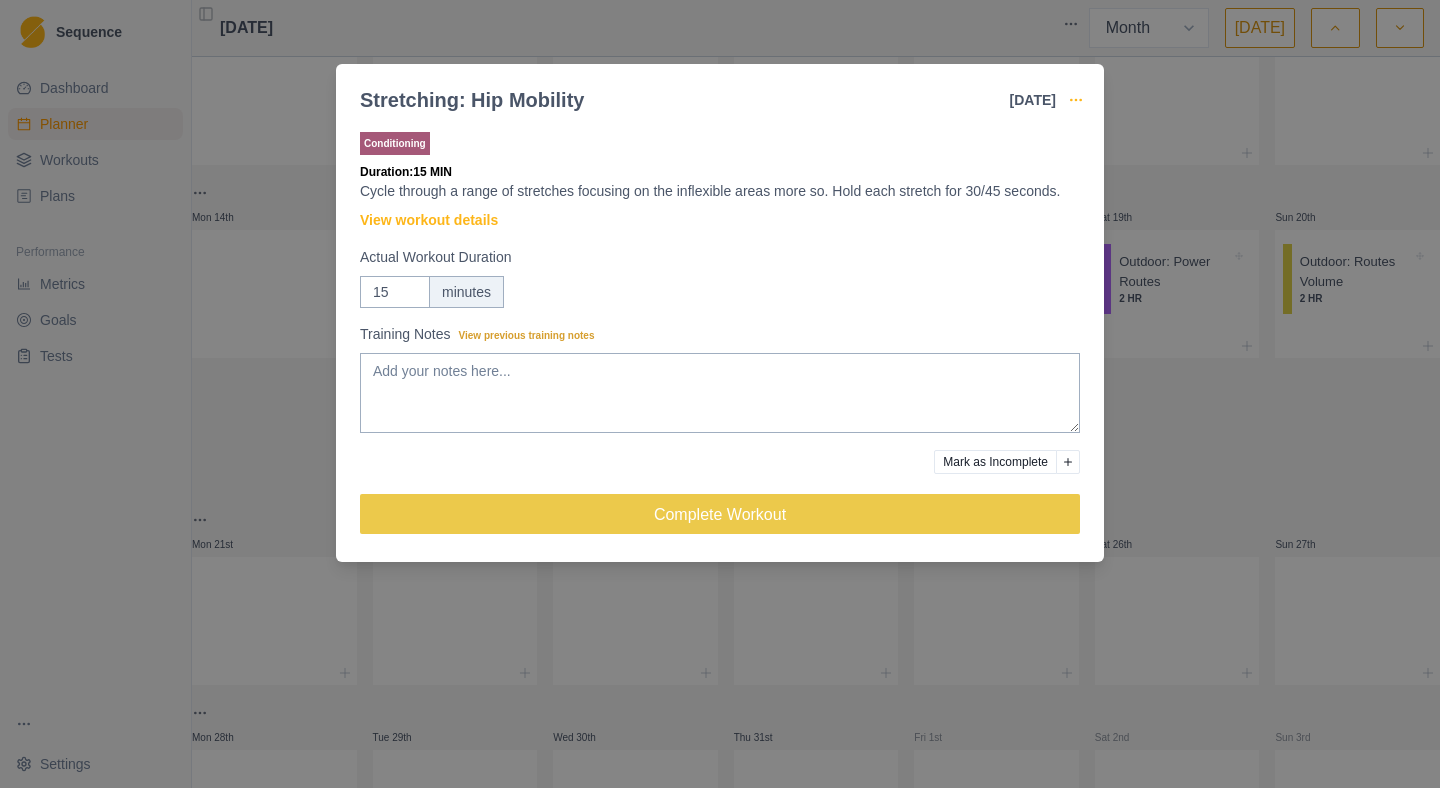 click 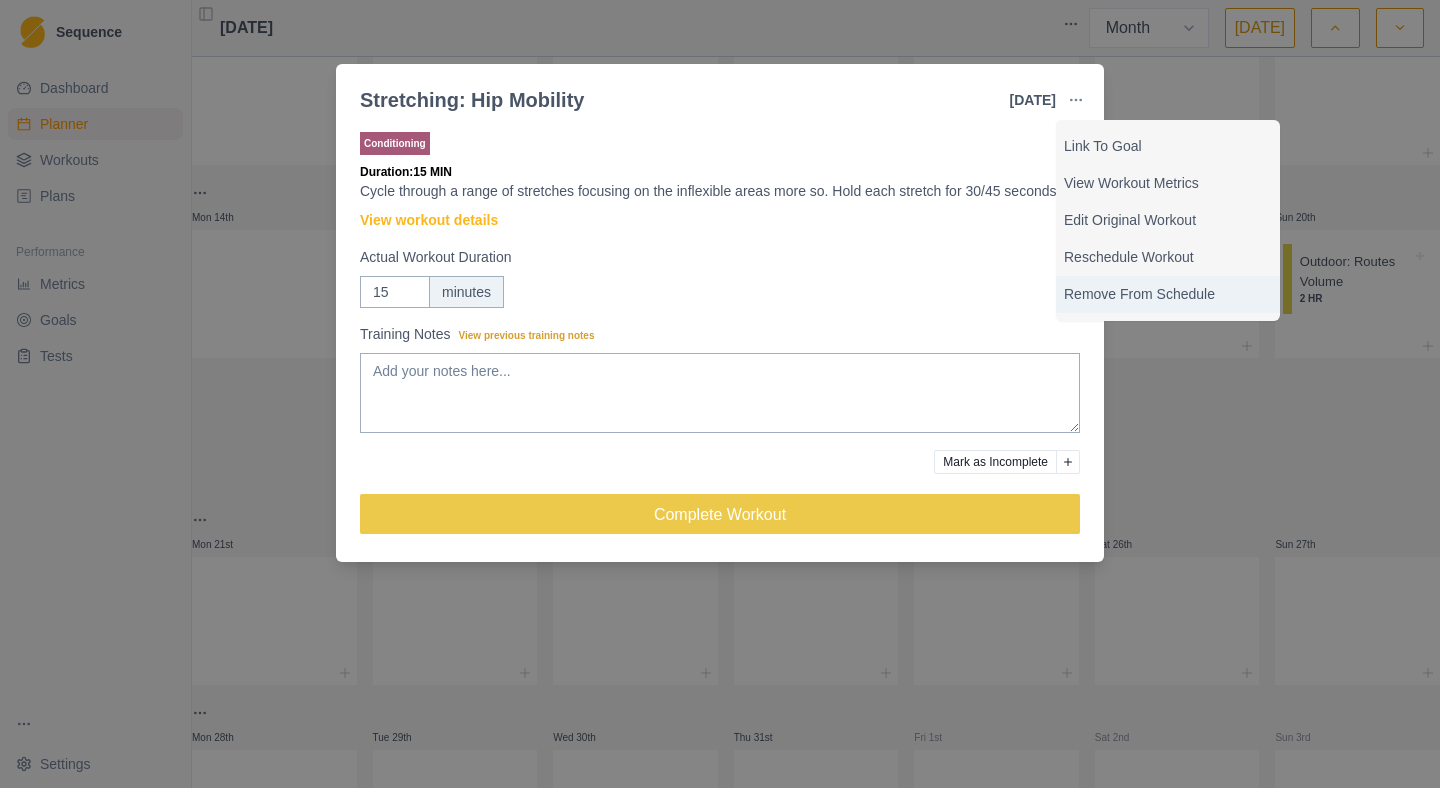click on "Remove From Schedule" at bounding box center (1168, 294) 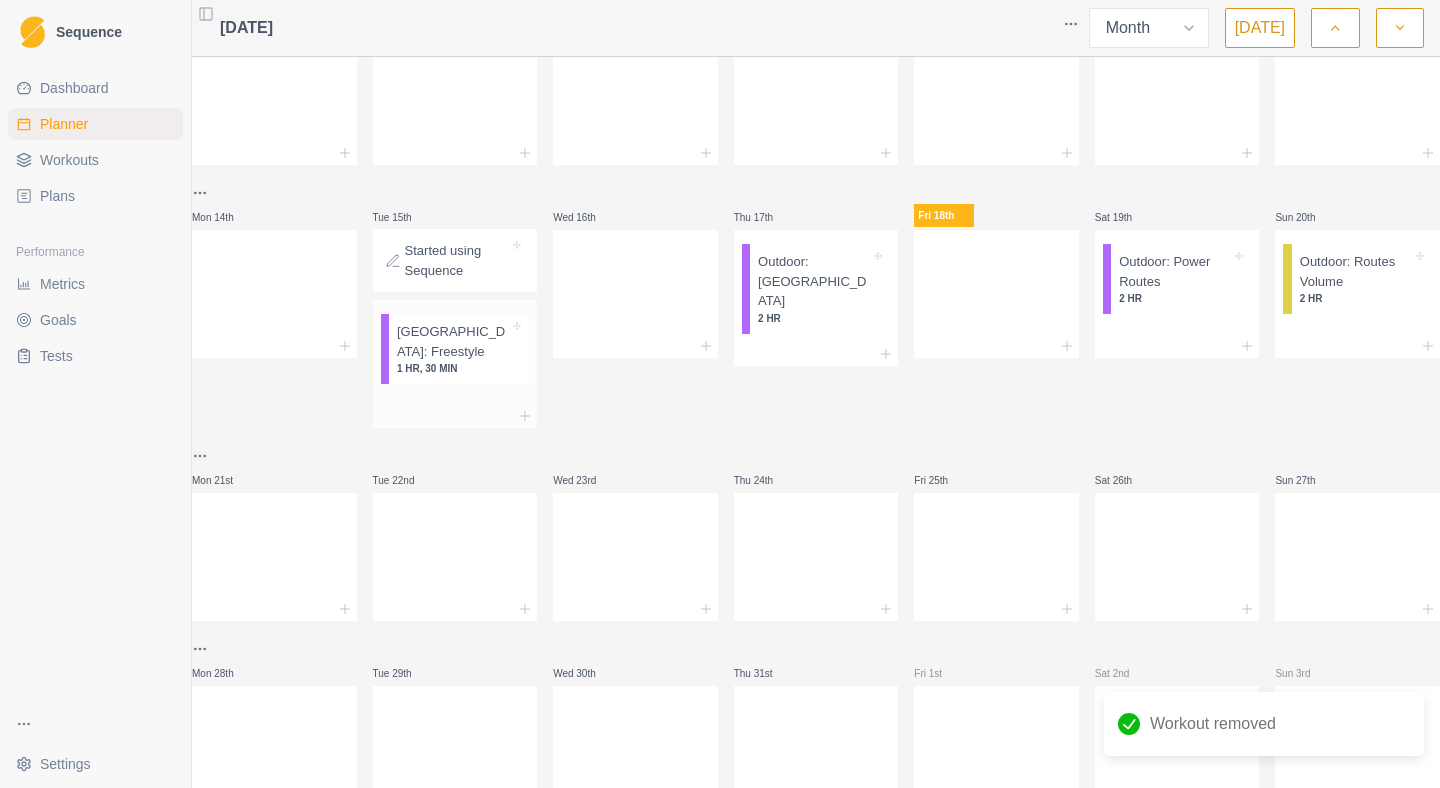 click on "[GEOGRAPHIC_DATA]: Freestyle" at bounding box center (453, 341) 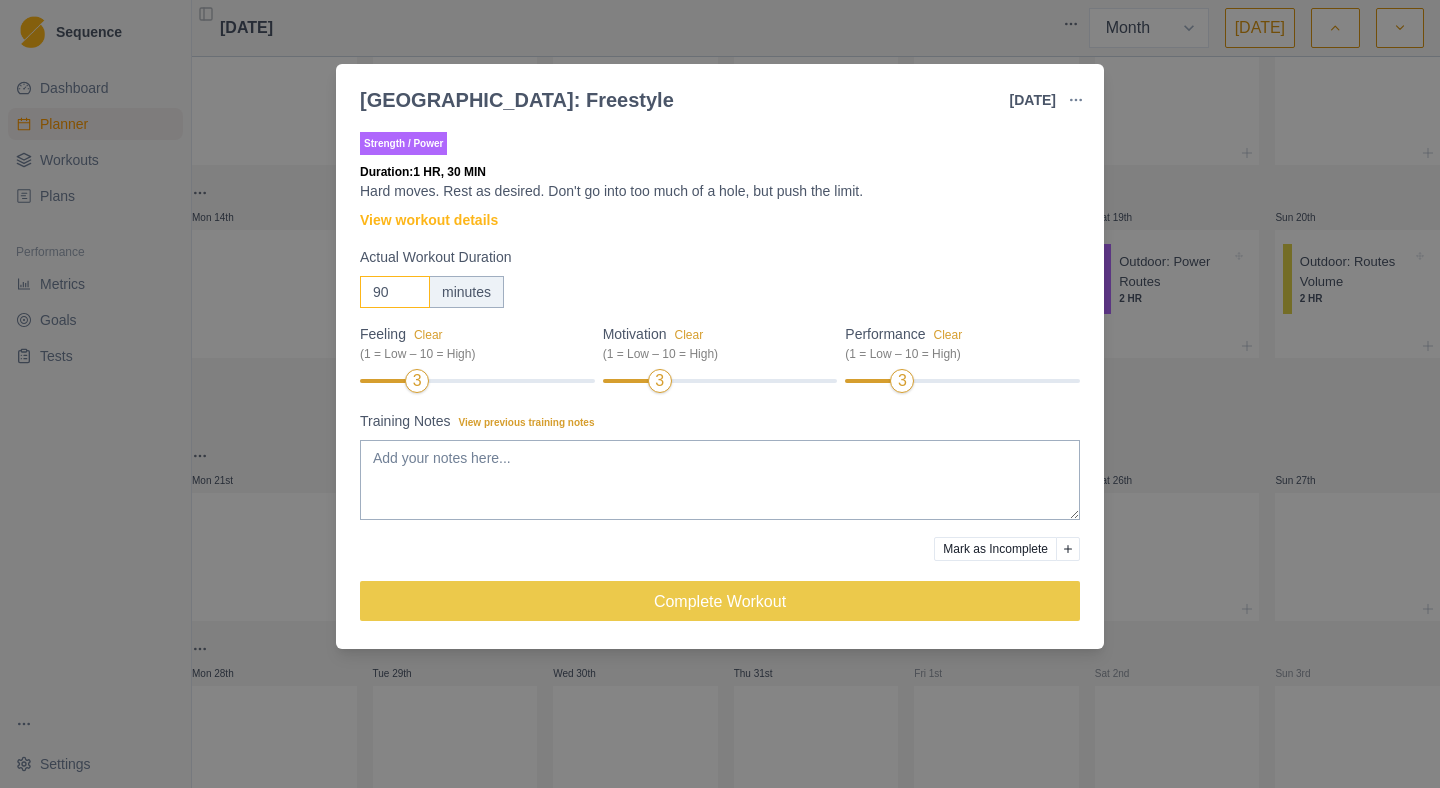 click on "90" at bounding box center [395, 292] 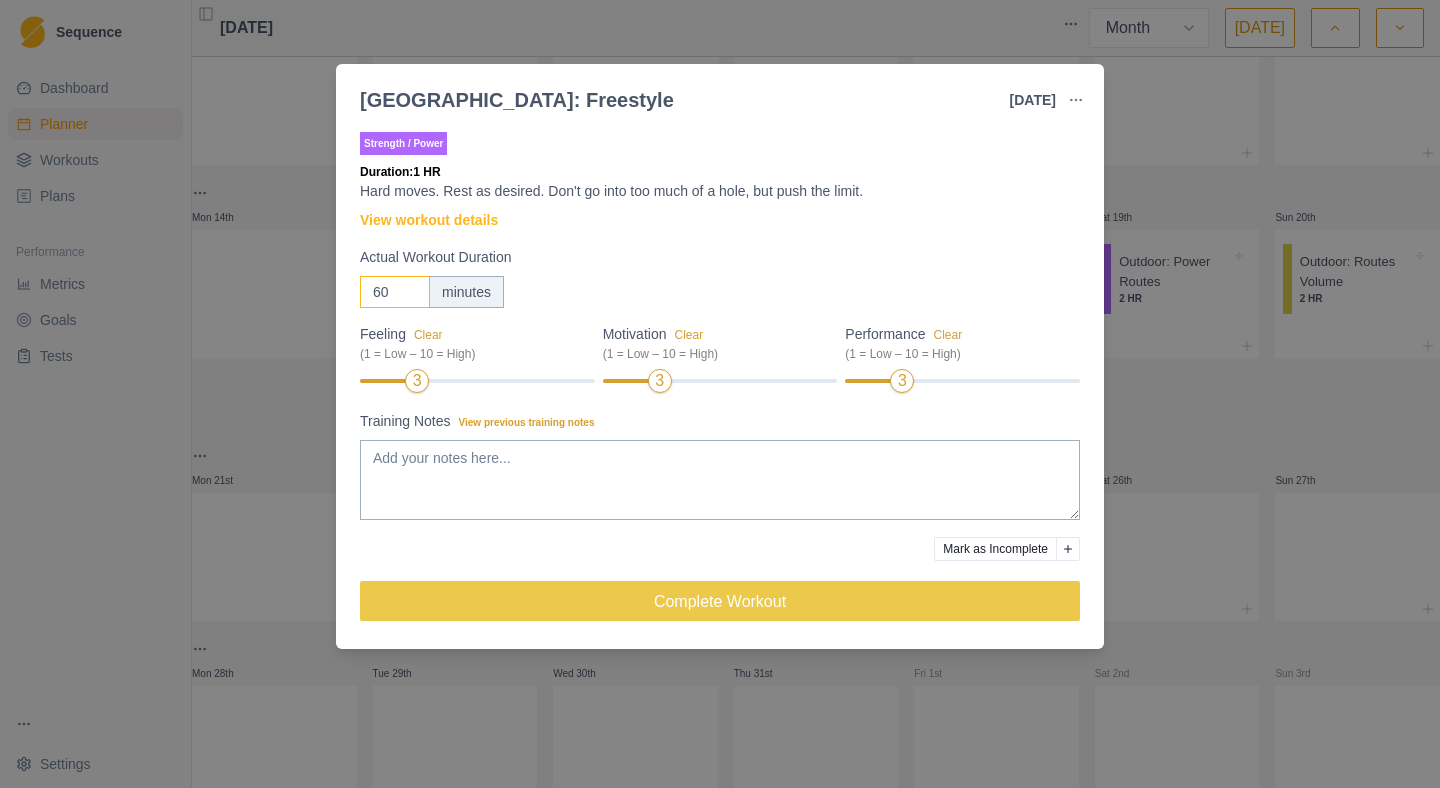type on "60" 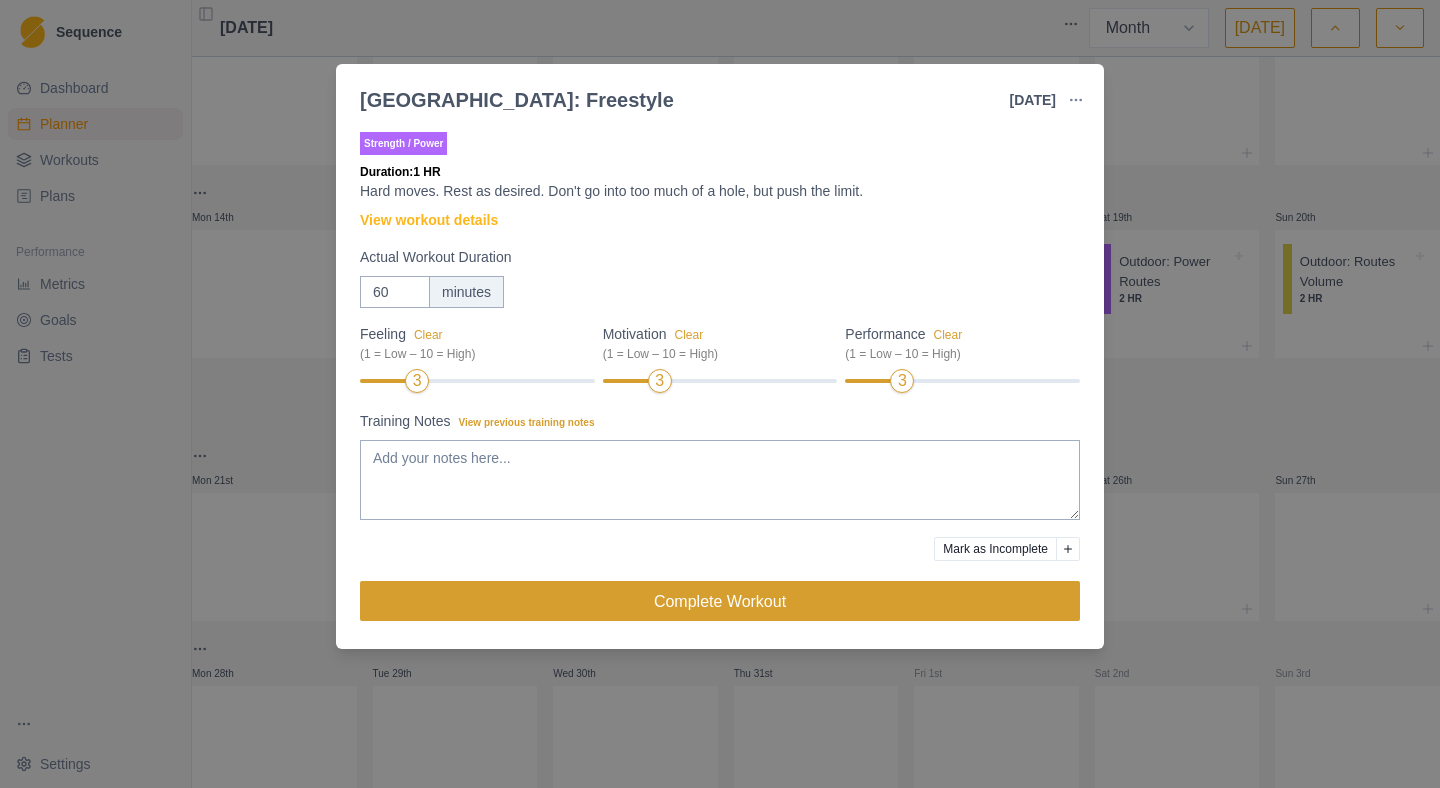 click on "Complete Workout" at bounding box center [720, 601] 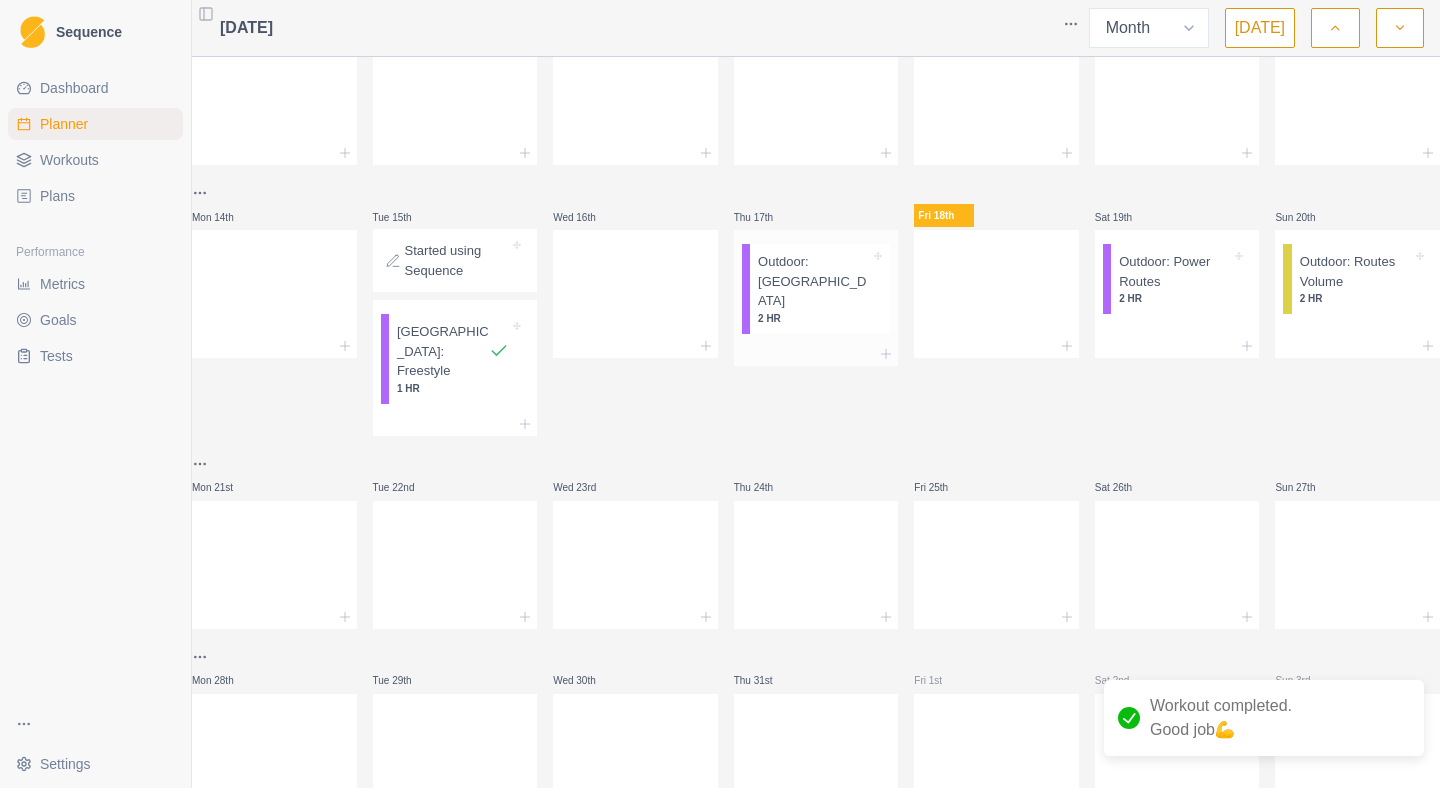 click on "2 HR" at bounding box center [814, 318] 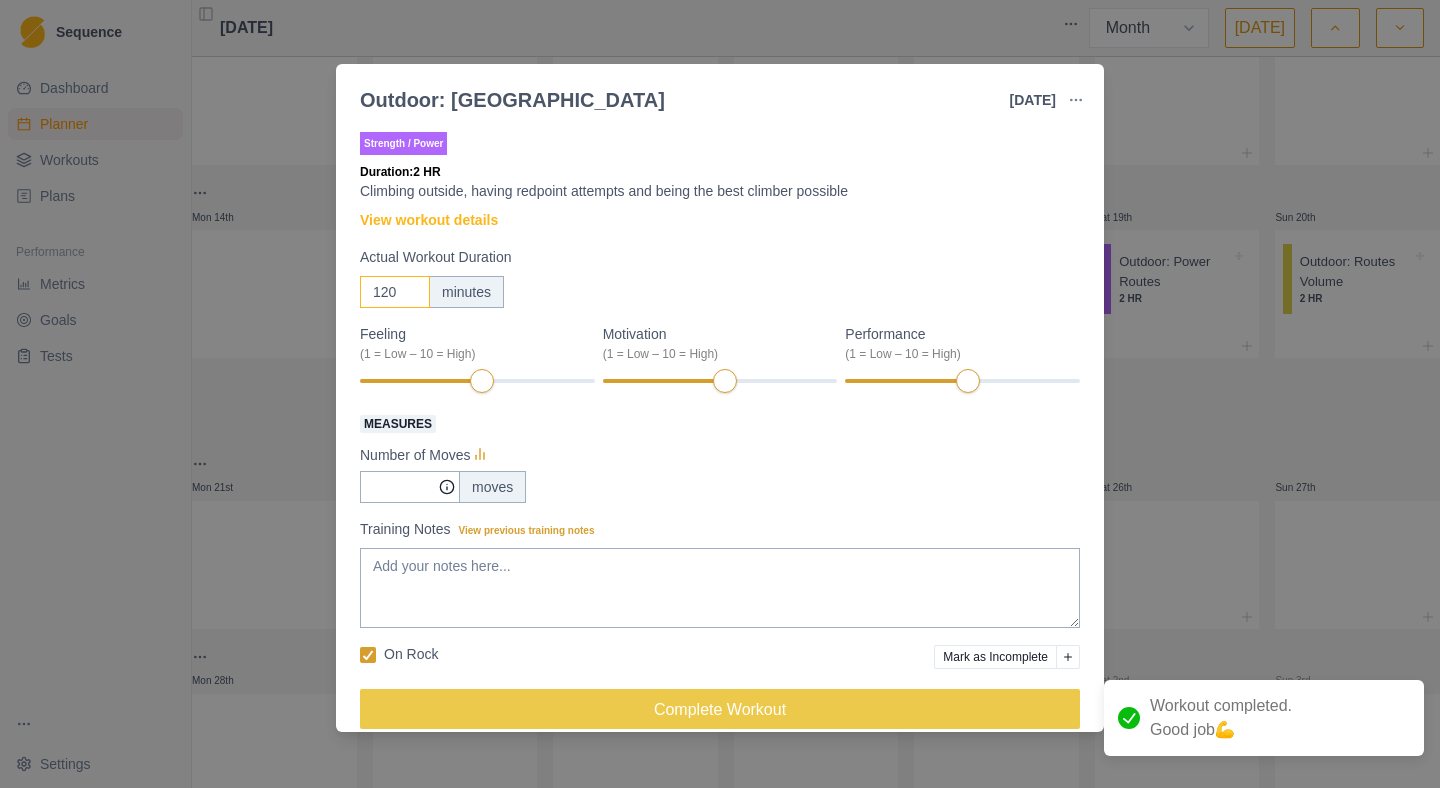 drag, startPoint x: 393, startPoint y: 294, endPoint x: 351, endPoint y: 292, distance: 42.047592 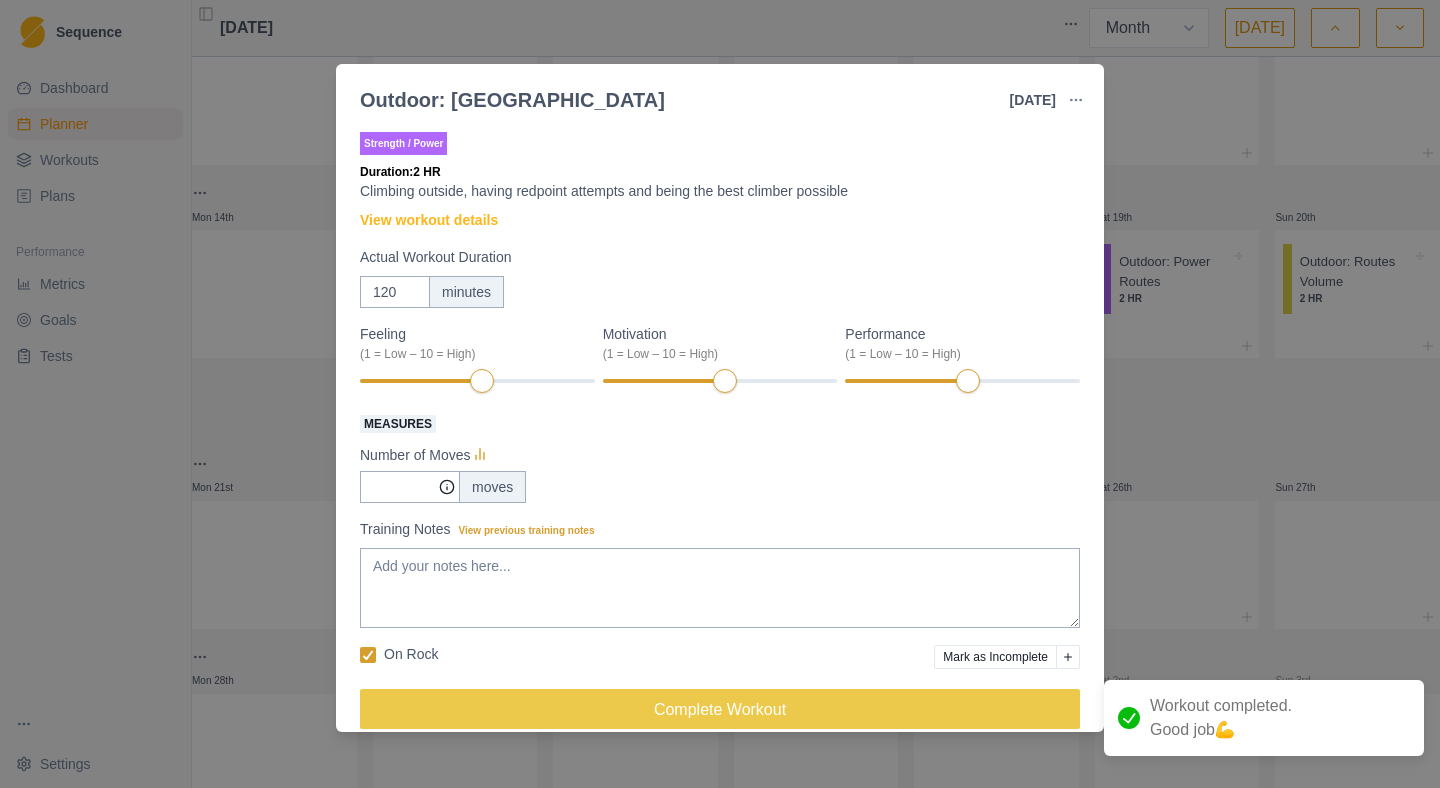 click on "moves" at bounding box center (720, 487) 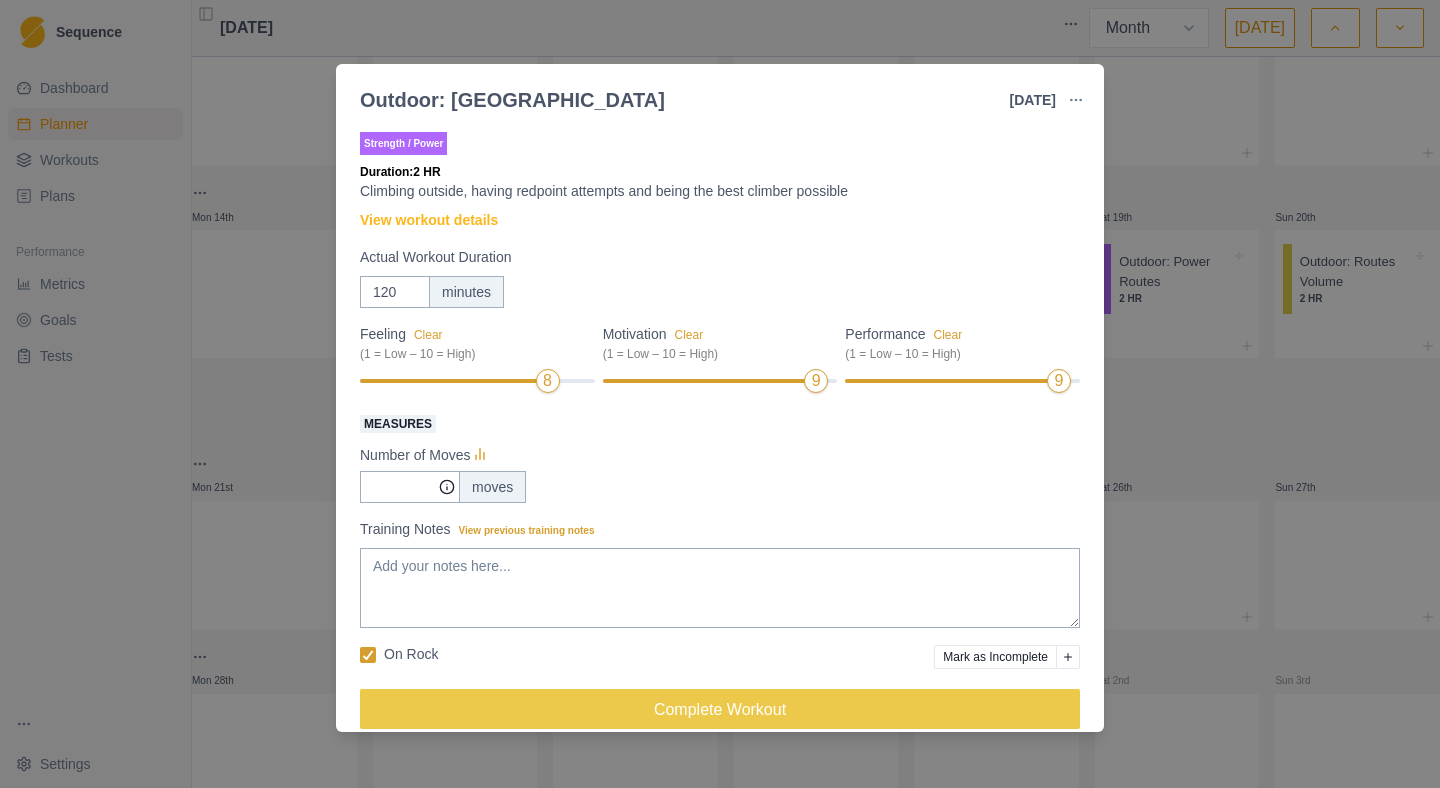 scroll, scrollTop: 25, scrollLeft: 0, axis: vertical 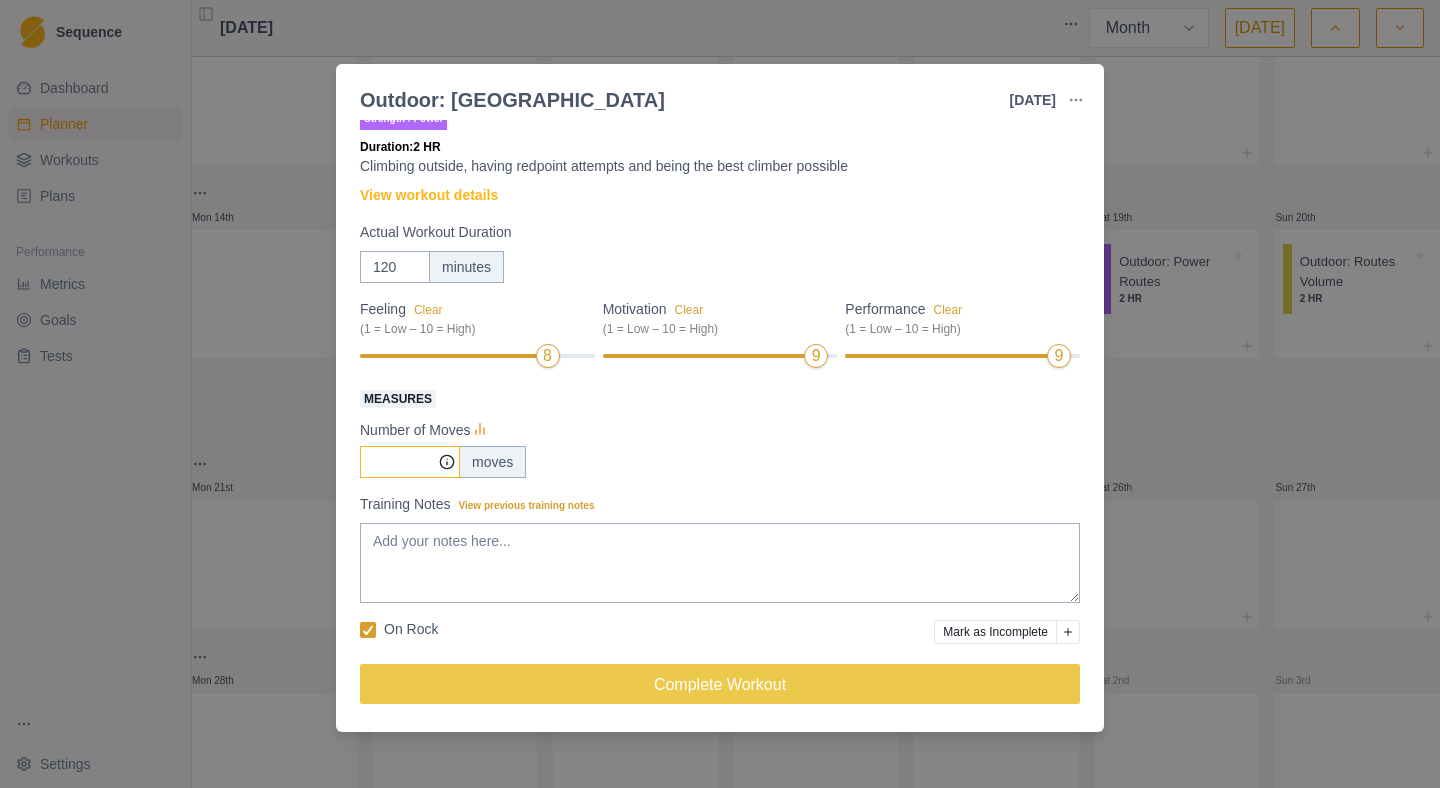click on "Measures" at bounding box center (410, 462) 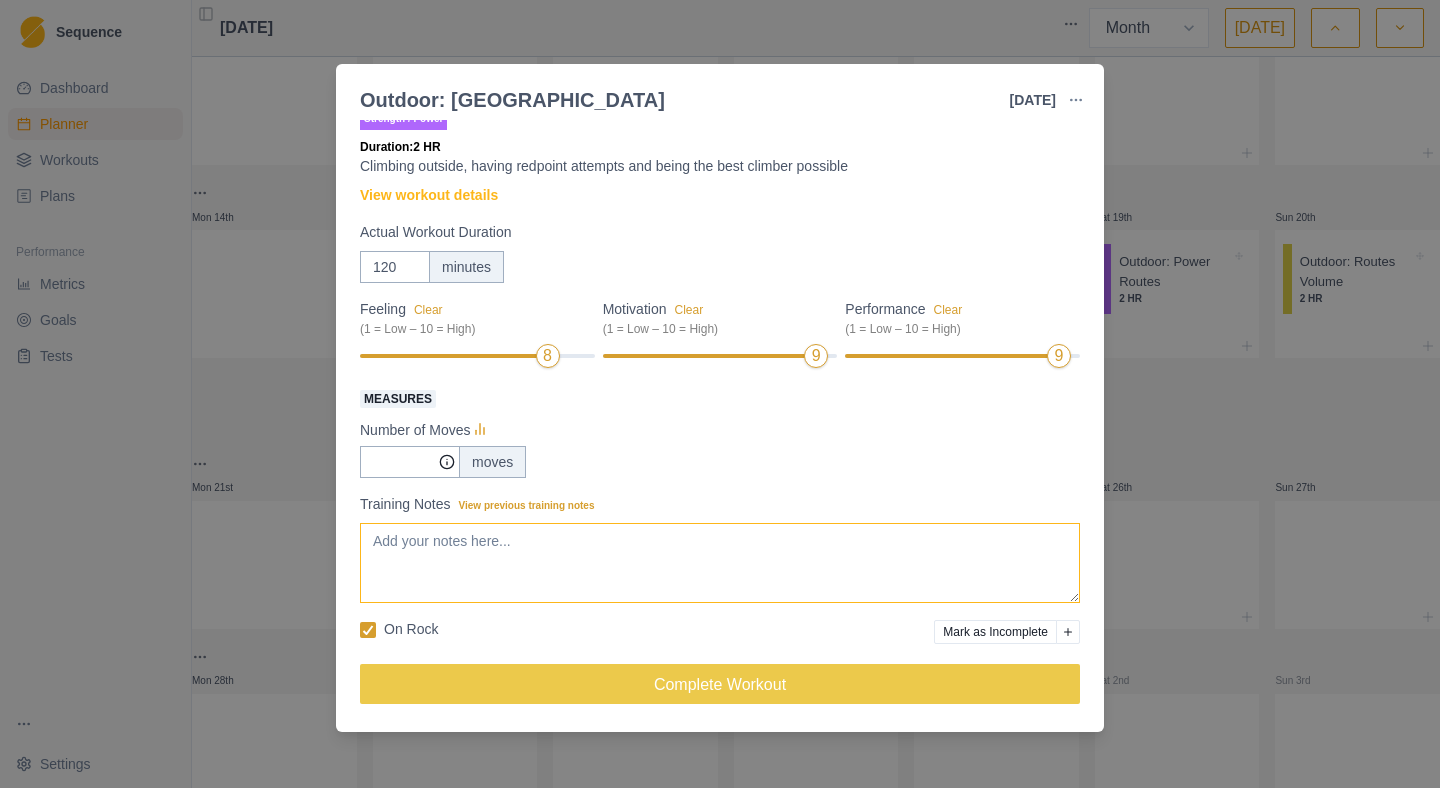 click on "Training Notes View previous training notes" at bounding box center (720, 563) 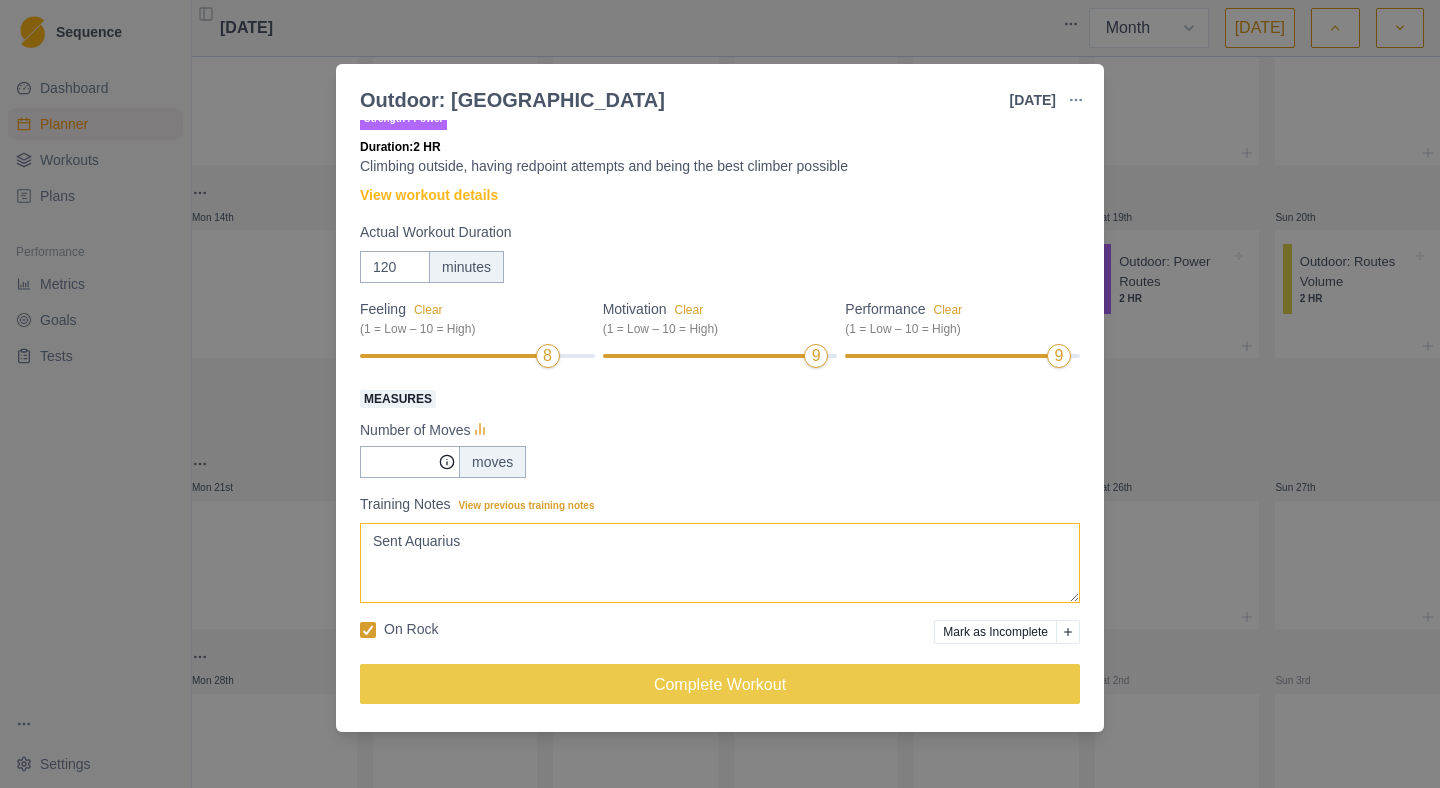 click on "Sent Aquarius" at bounding box center [720, 563] 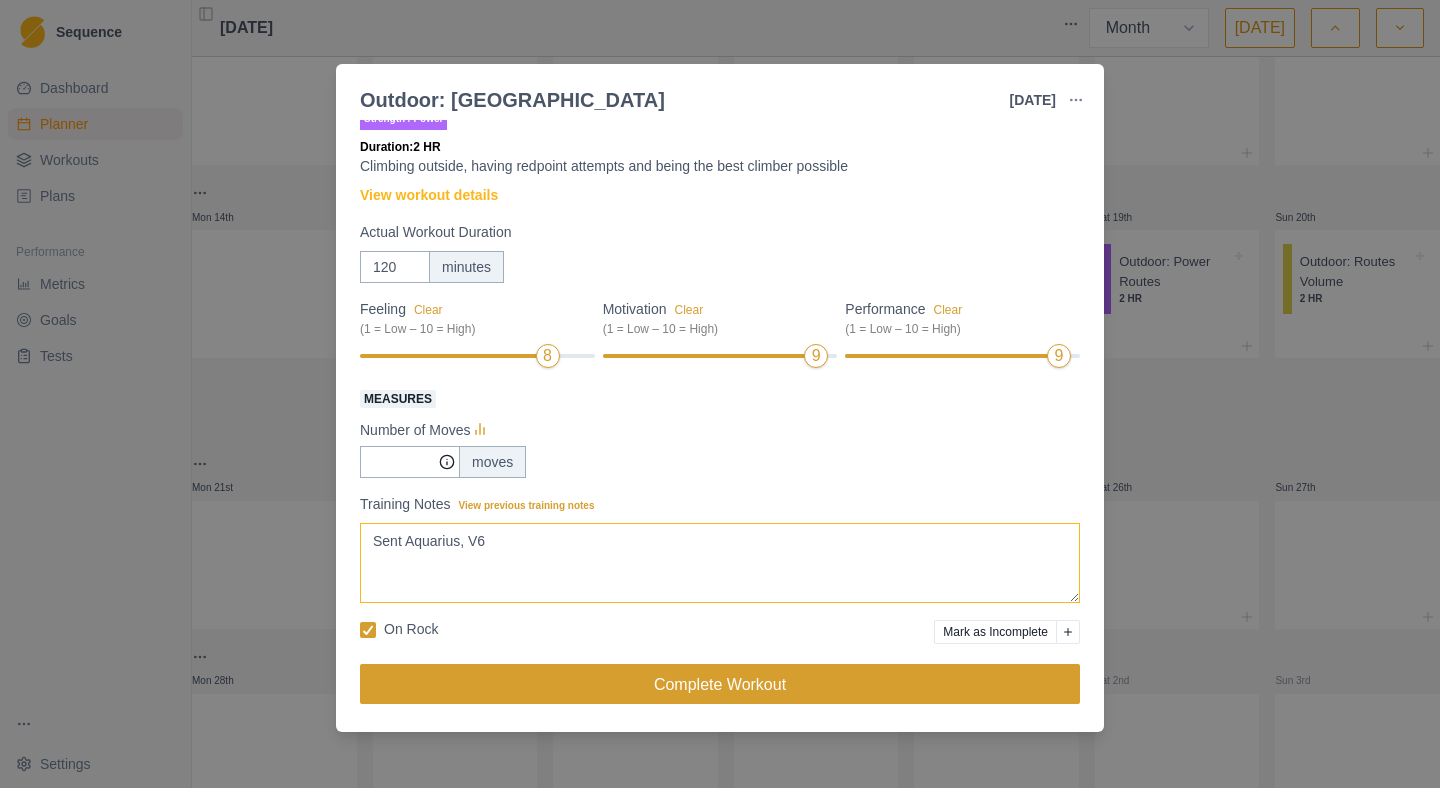 type on "Sent Aquarius, V6" 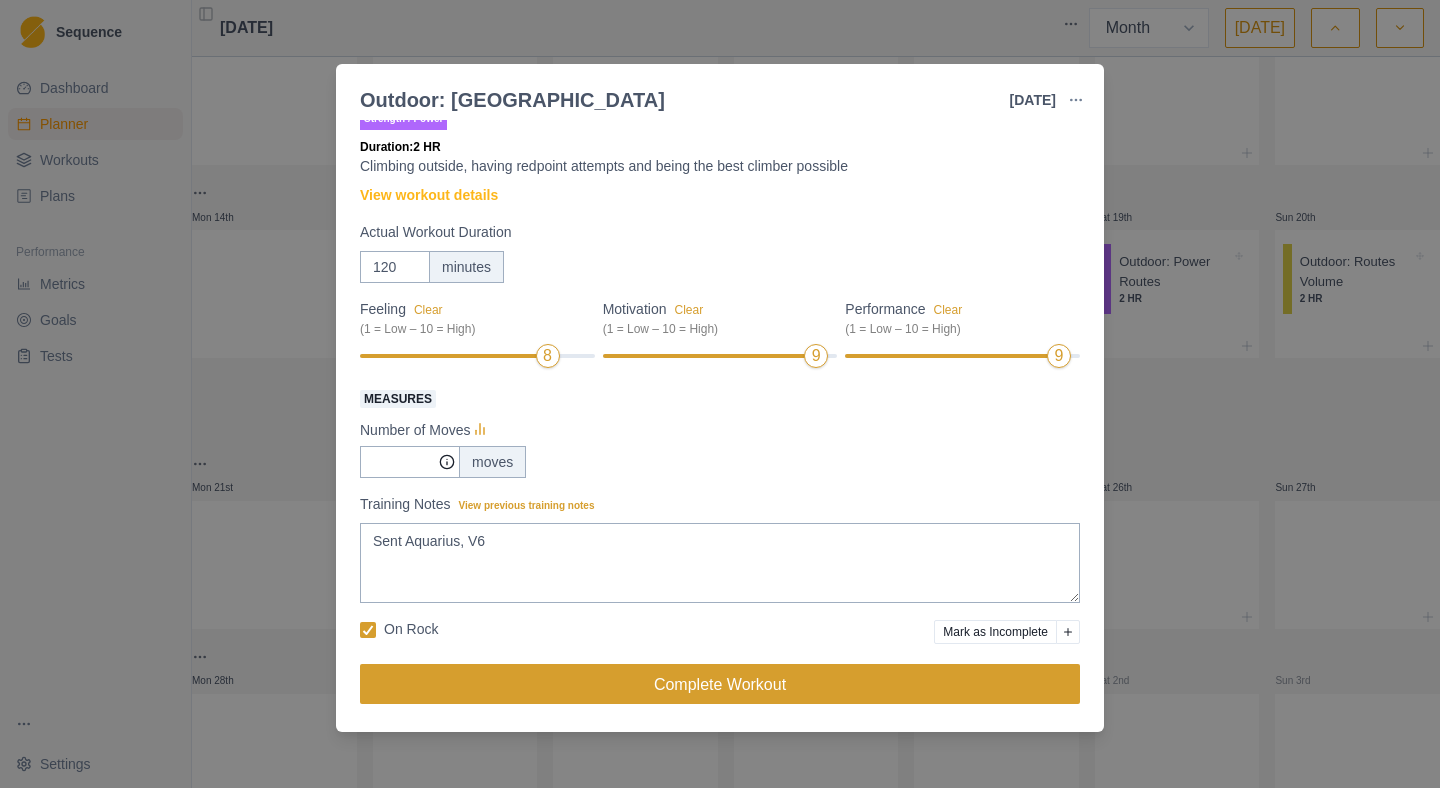 click on "Complete Workout" at bounding box center (720, 684) 